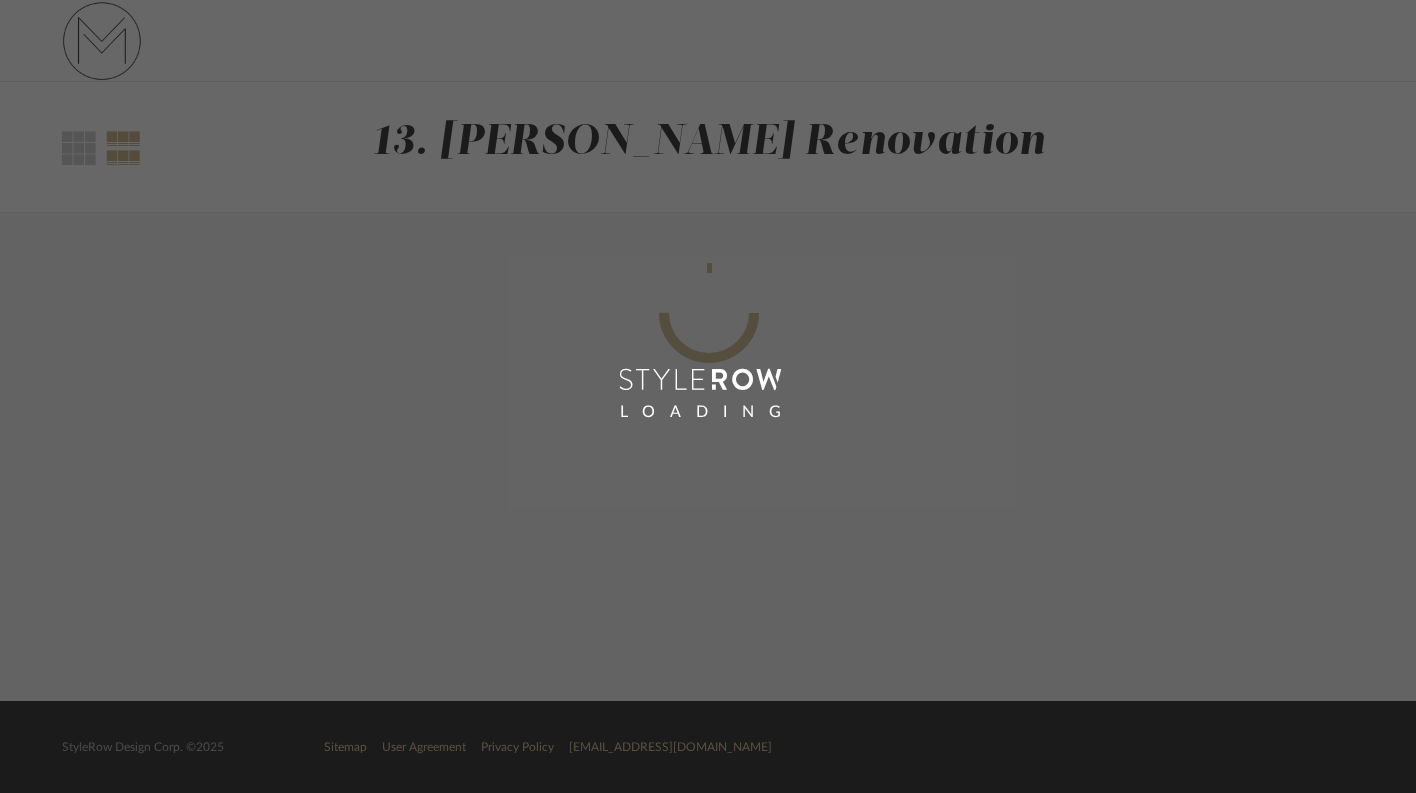 scroll, scrollTop: 0, scrollLeft: 0, axis: both 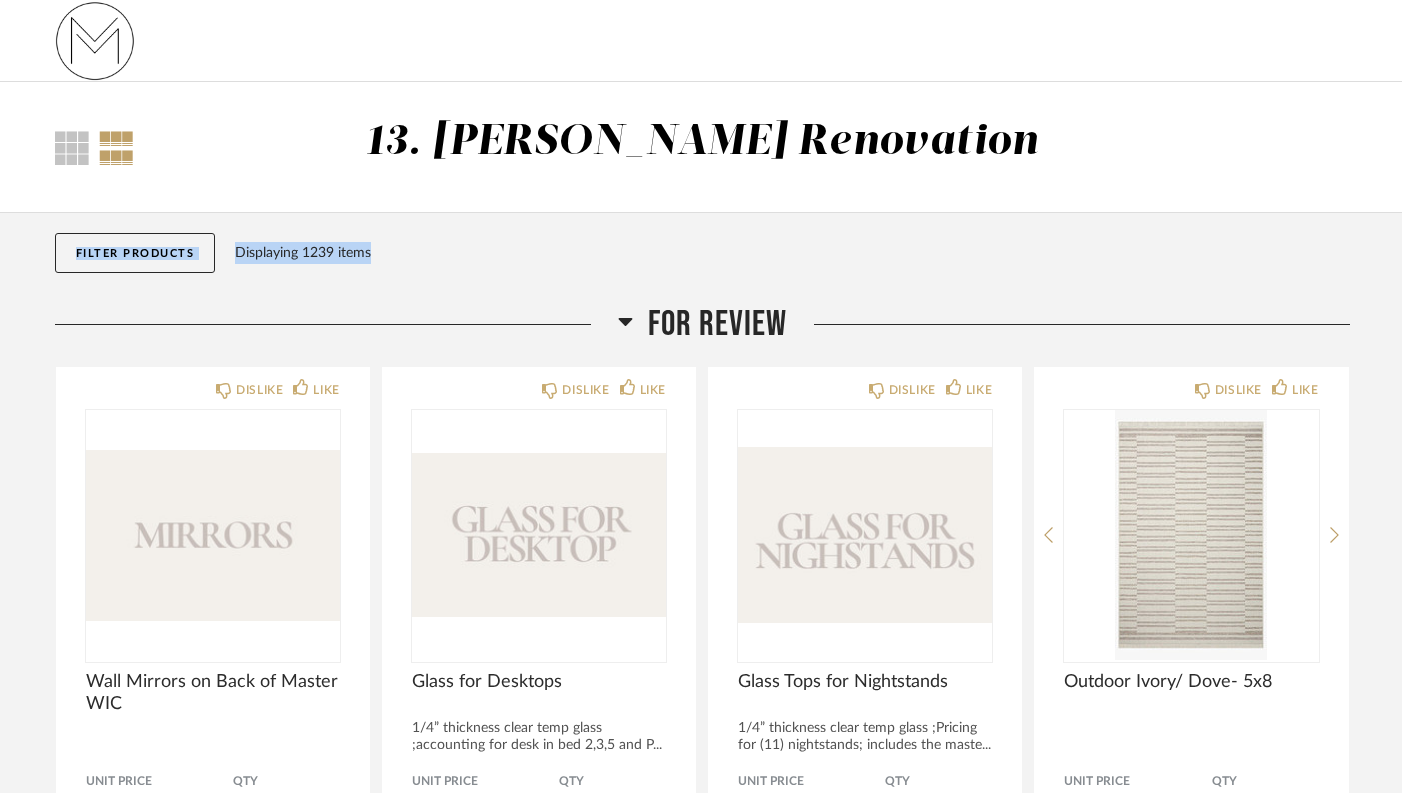 click on "Thumbnail View Full View  13. Quinn Renovation     Filter Items Category  Seating   (50)   Tables   (38)   Storage   (32)   Beds    (14)   Bath   (135)   Lighting   (116)   Architectural Elements   (103)   Kitchen   (101)   Hardware   (51)   Fabric & Textiles   (34)   Rugs   (33)   Paint   (23)   Wallcoverings   (21)   Window Coverings   (18)   Tile & Stone   (17)   Appliances   (13)   Mirrors   (10)   Plumbing   (10)   Flooring   (6)   Architectural Finishes   (5)   Art   (5)   Carpet   (4)   Uncategorized   (2)   Accessories    (1)   Housewares   (1)  Designer Activity Designer Comments Recently Added Items Client Feedback Liked  (143)  Disliked  (142)  No Feedback  (872)  Item Type Product  (843)  Inspiration Image  (280)  Site Photo or PDF  (30)   Filter Products   Displaying 1239 items  For Review    DISLIKE LIKE Wall Mirrors on Back of Master WIC Unit Price $287.50  / Each  QTY  2 Comments:       Submit  DISLIKE LIKE Glass for Desktops Unit Price $517.50  / Each  QTY  4 Comments:       Submit  LIKE" 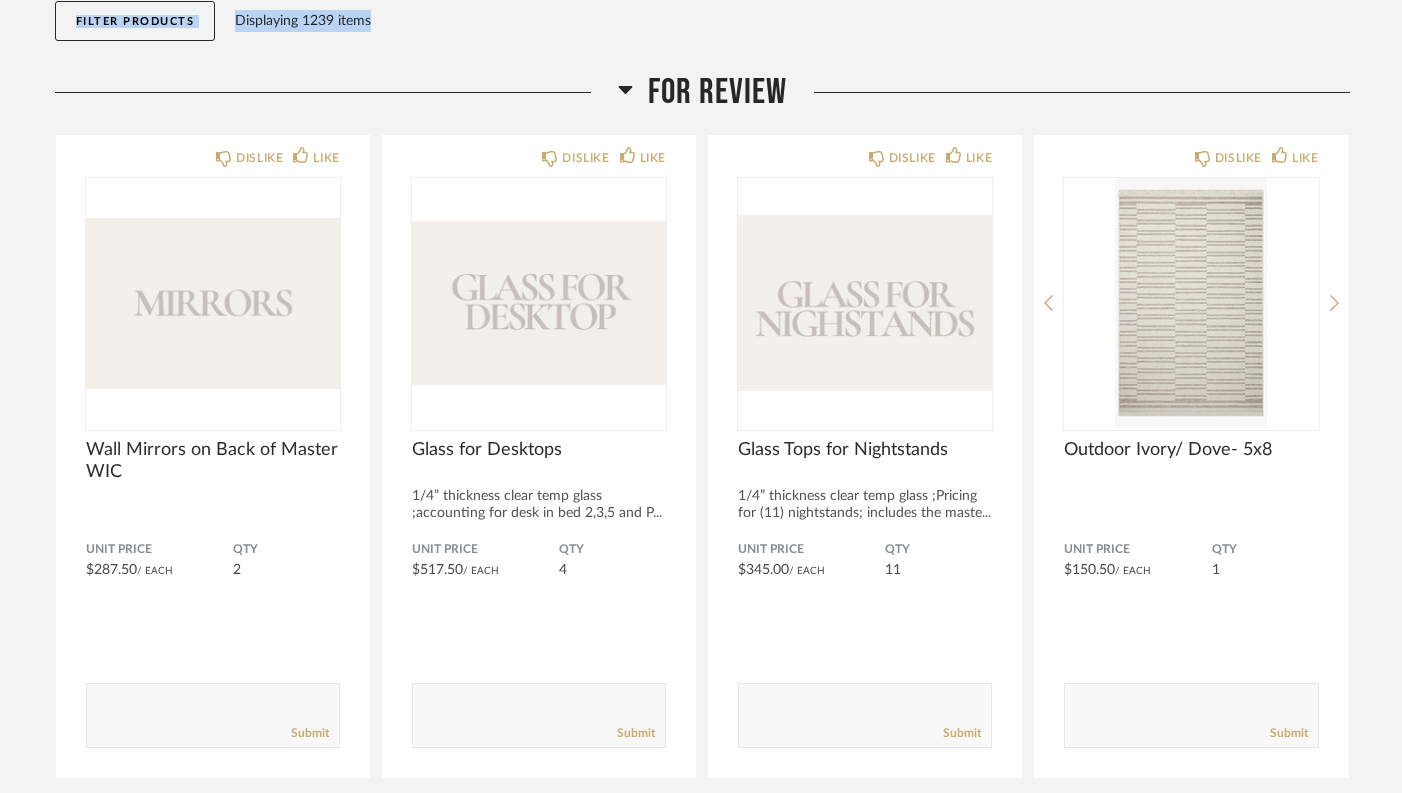scroll, scrollTop: 302, scrollLeft: 0, axis: vertical 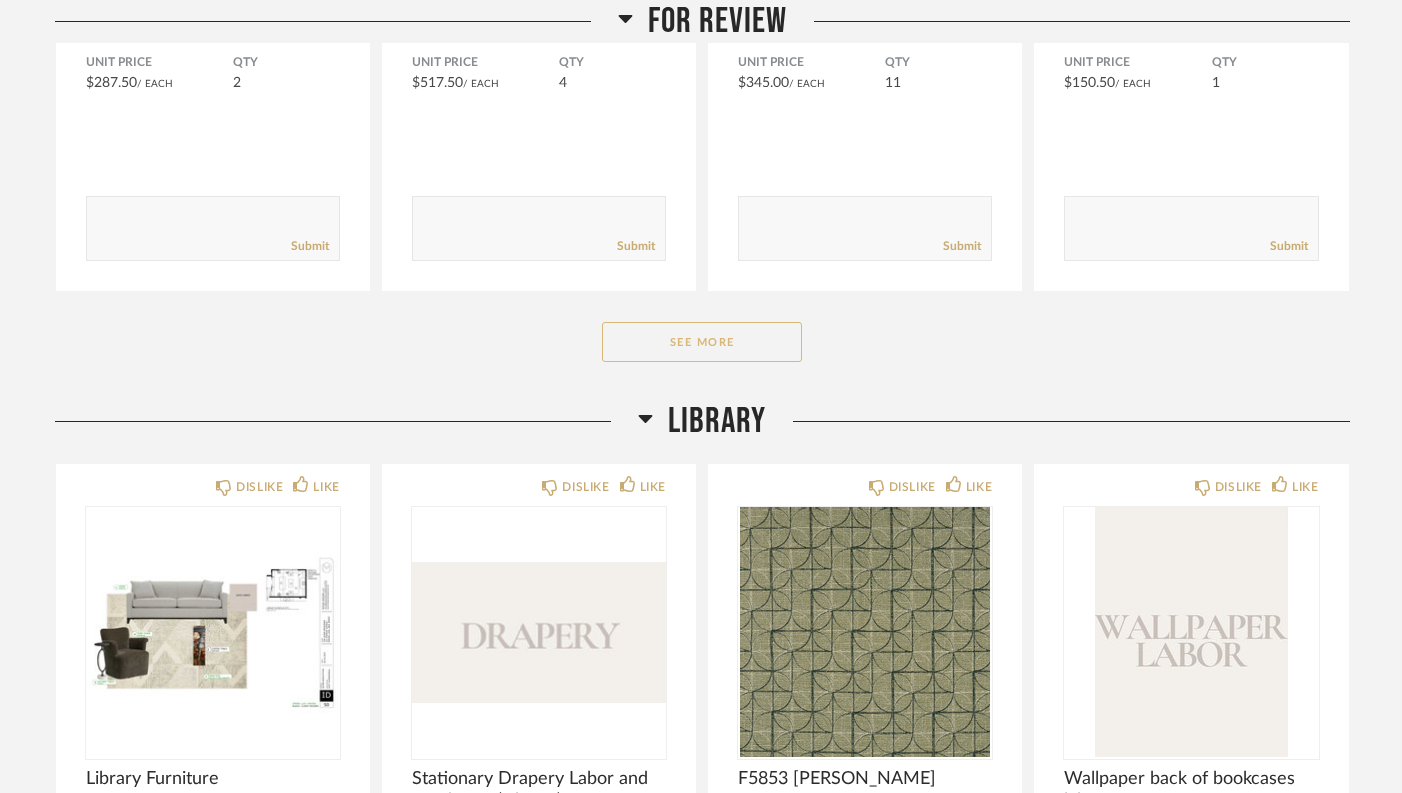 click on "See More" 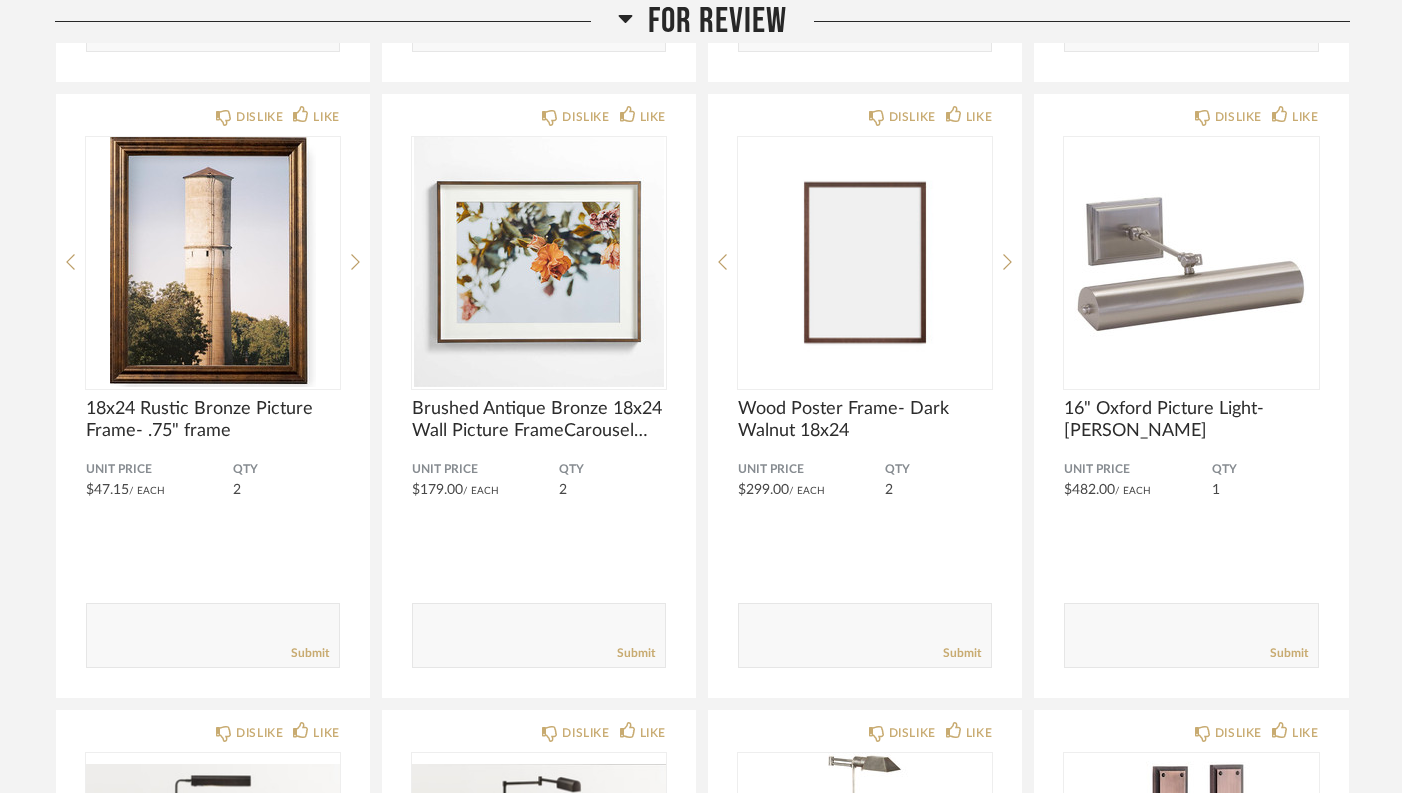 scroll, scrollTop: 1611, scrollLeft: 0, axis: vertical 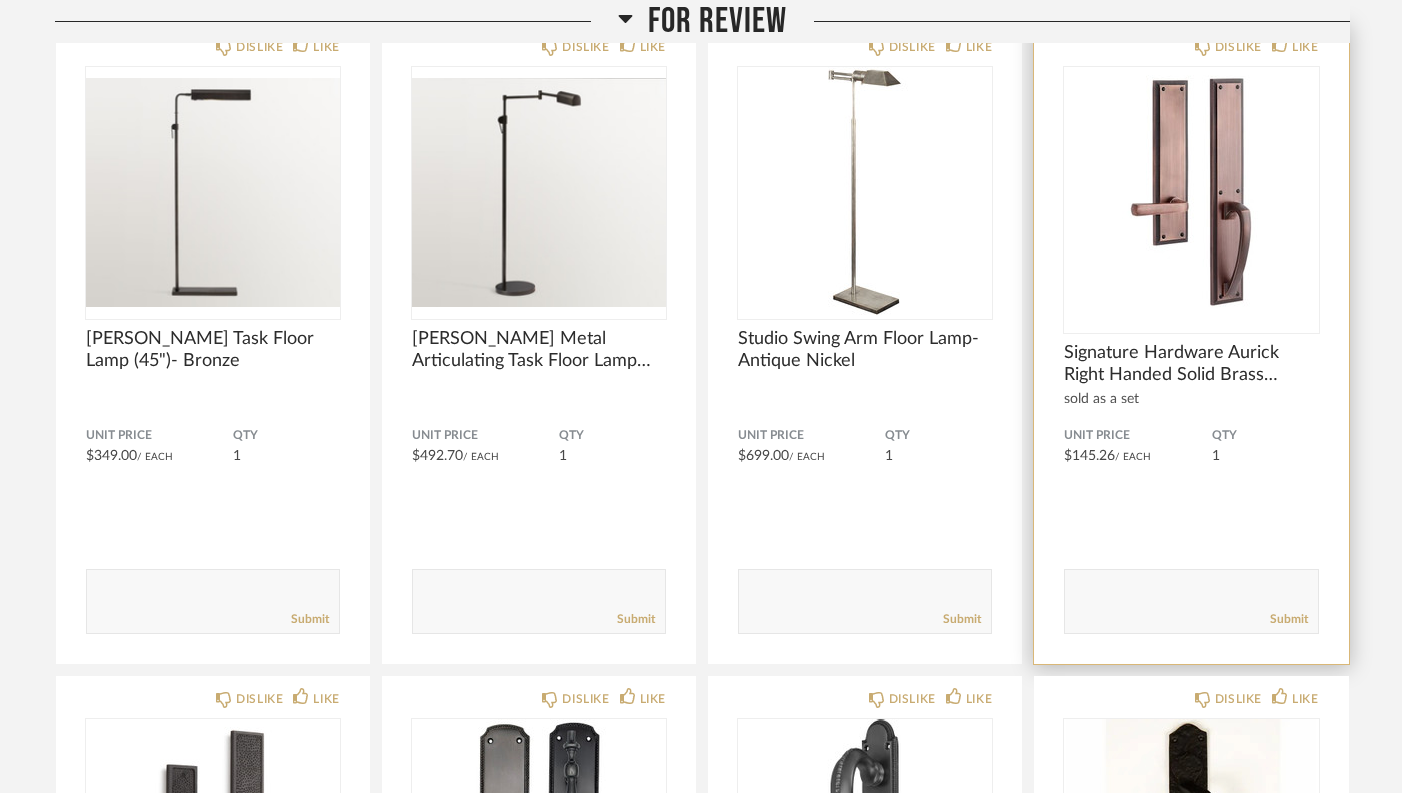 click at bounding box center [1191, 192] 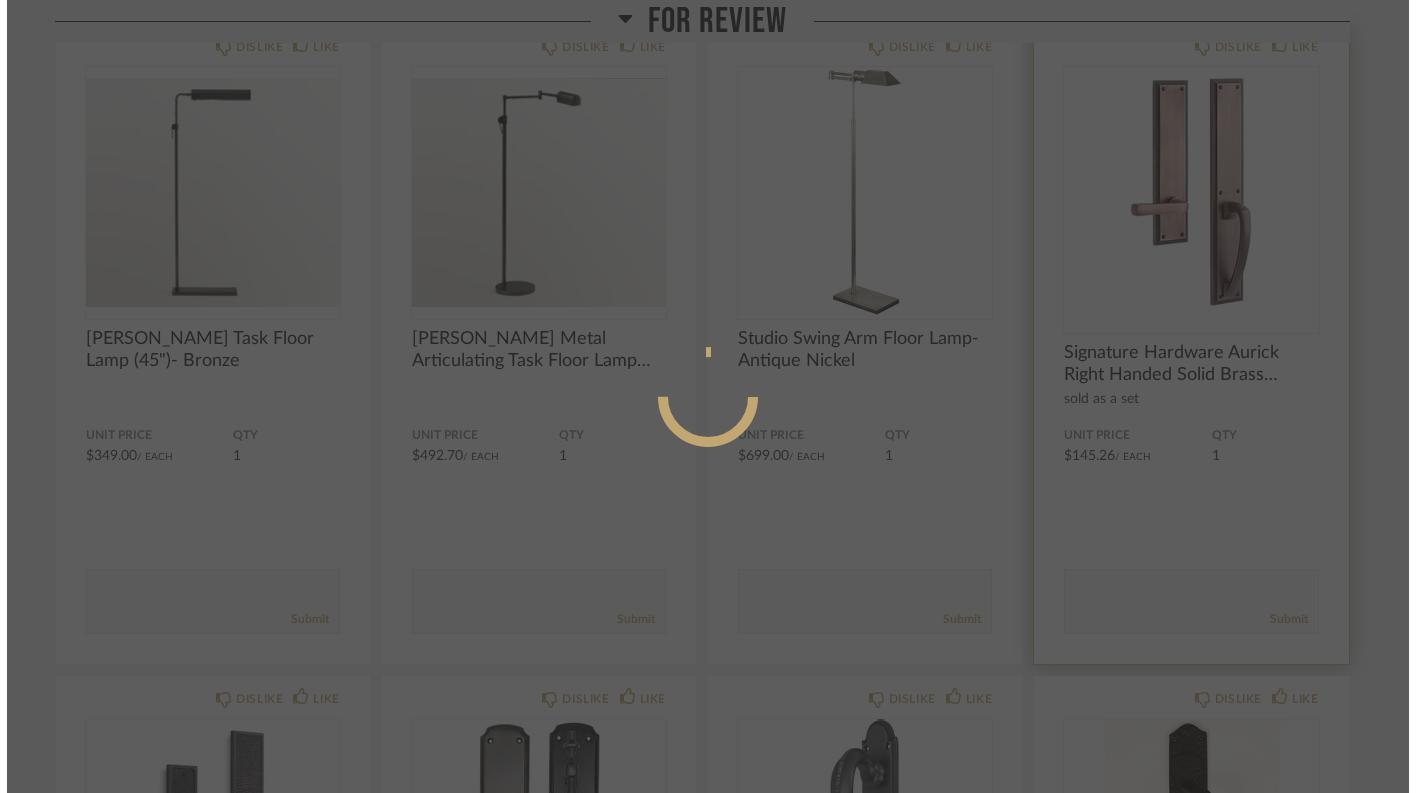 scroll, scrollTop: 0, scrollLeft: 0, axis: both 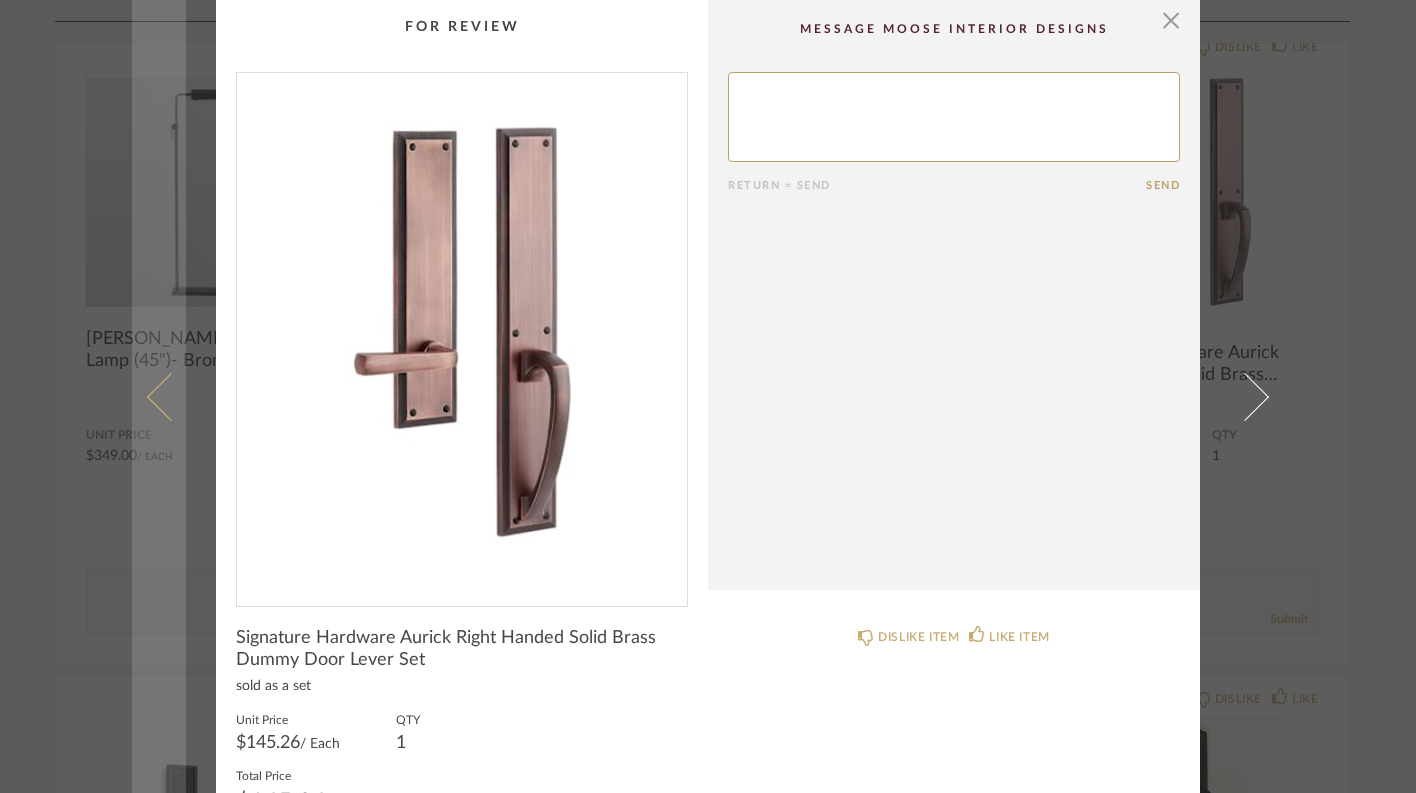 click at bounding box center (159, 396) 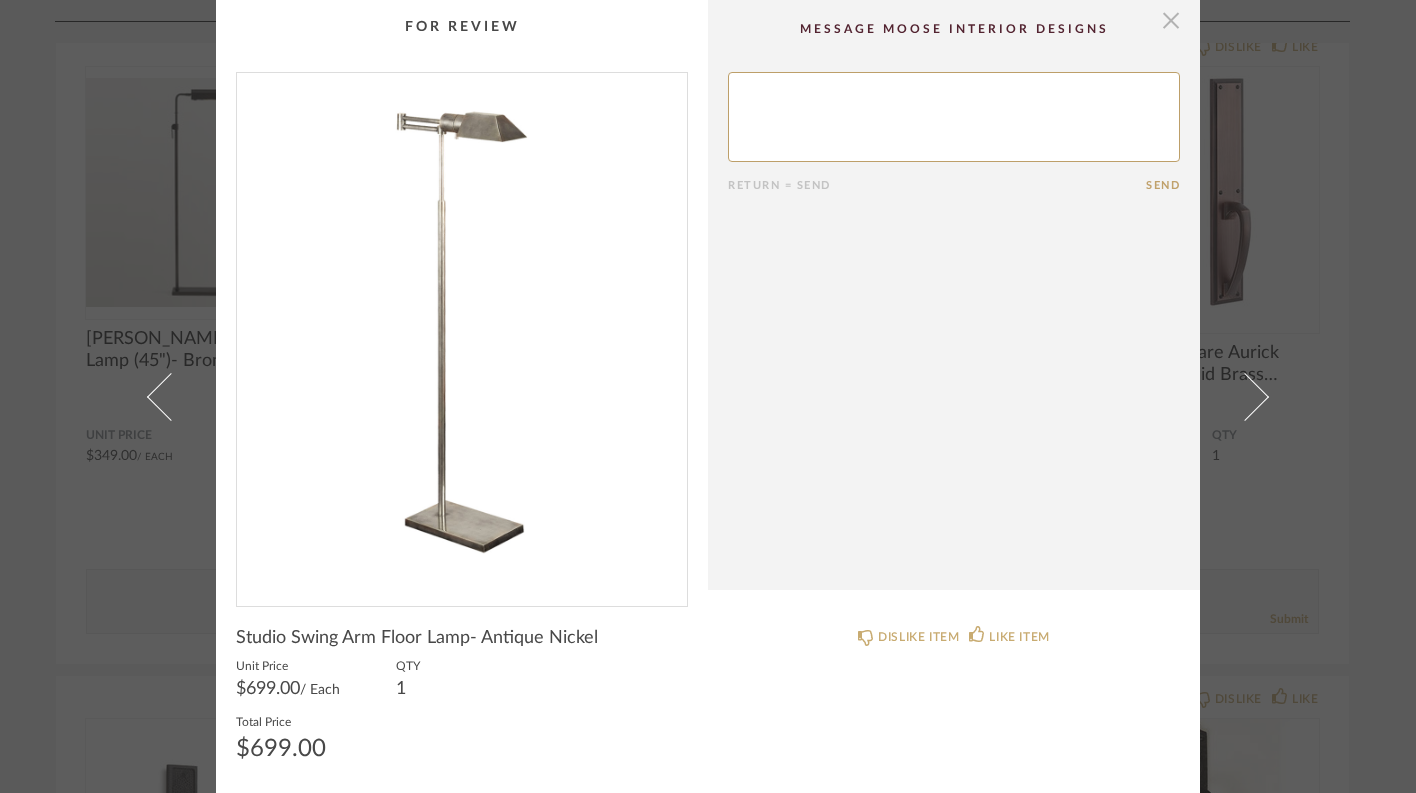 click at bounding box center [1171, 20] 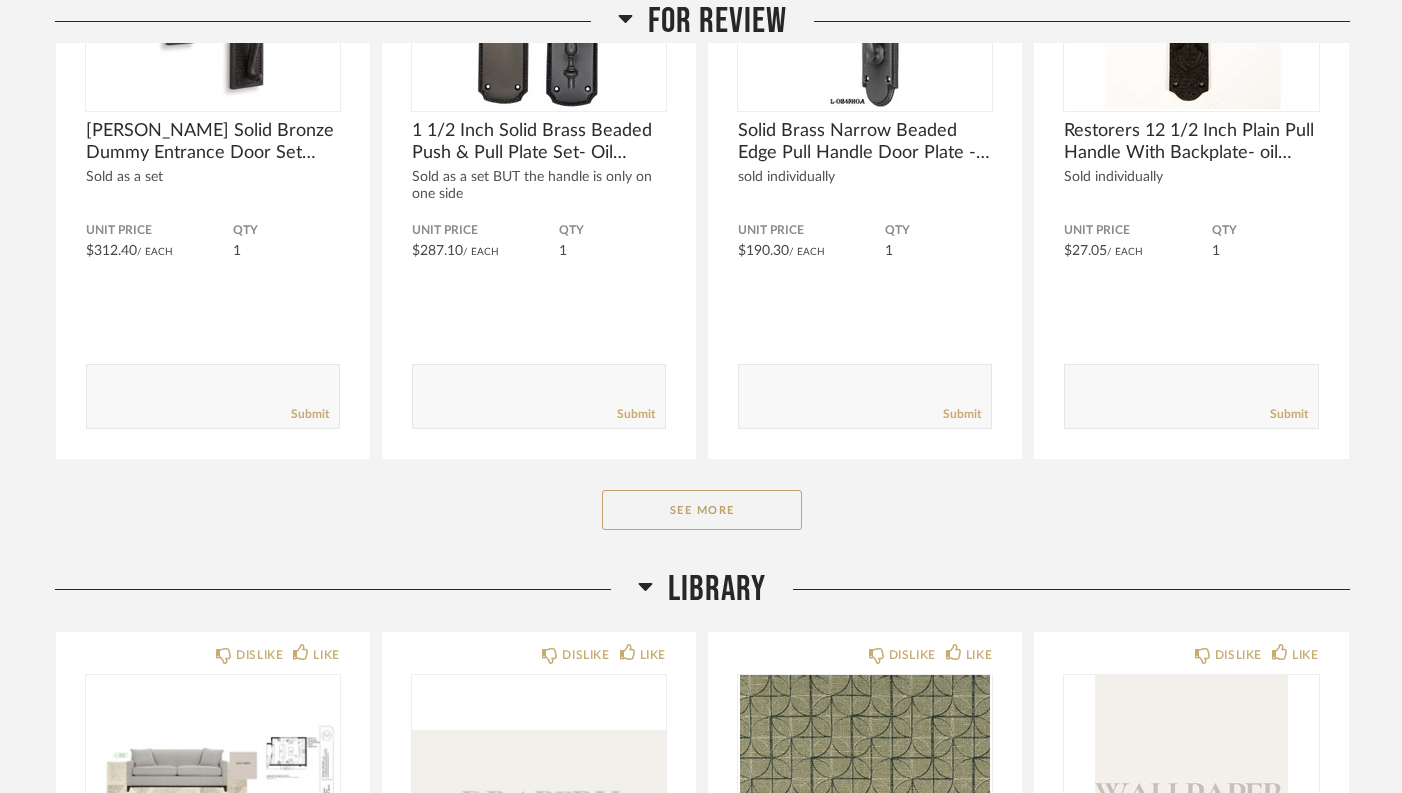 scroll, scrollTop: 3108, scrollLeft: 0, axis: vertical 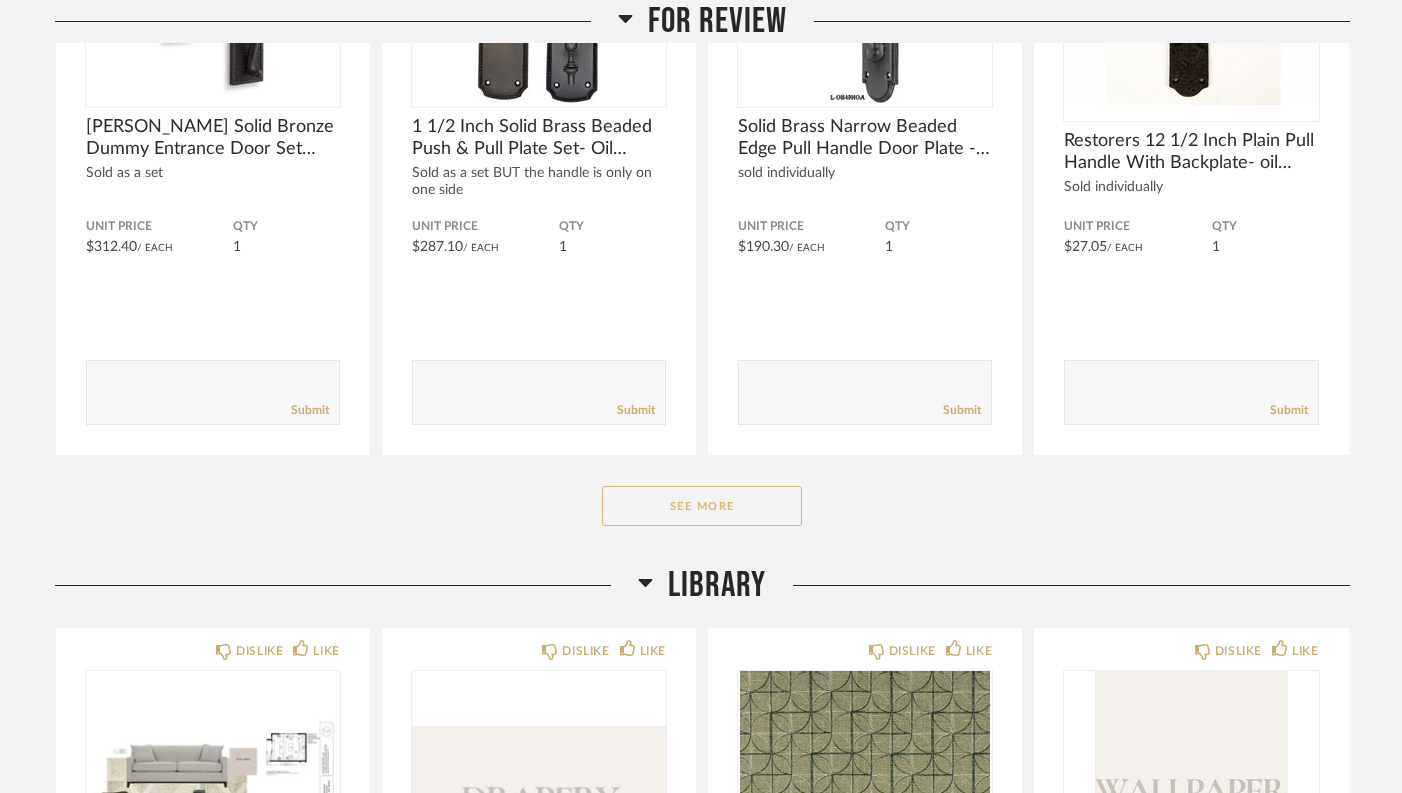 click on "See More" 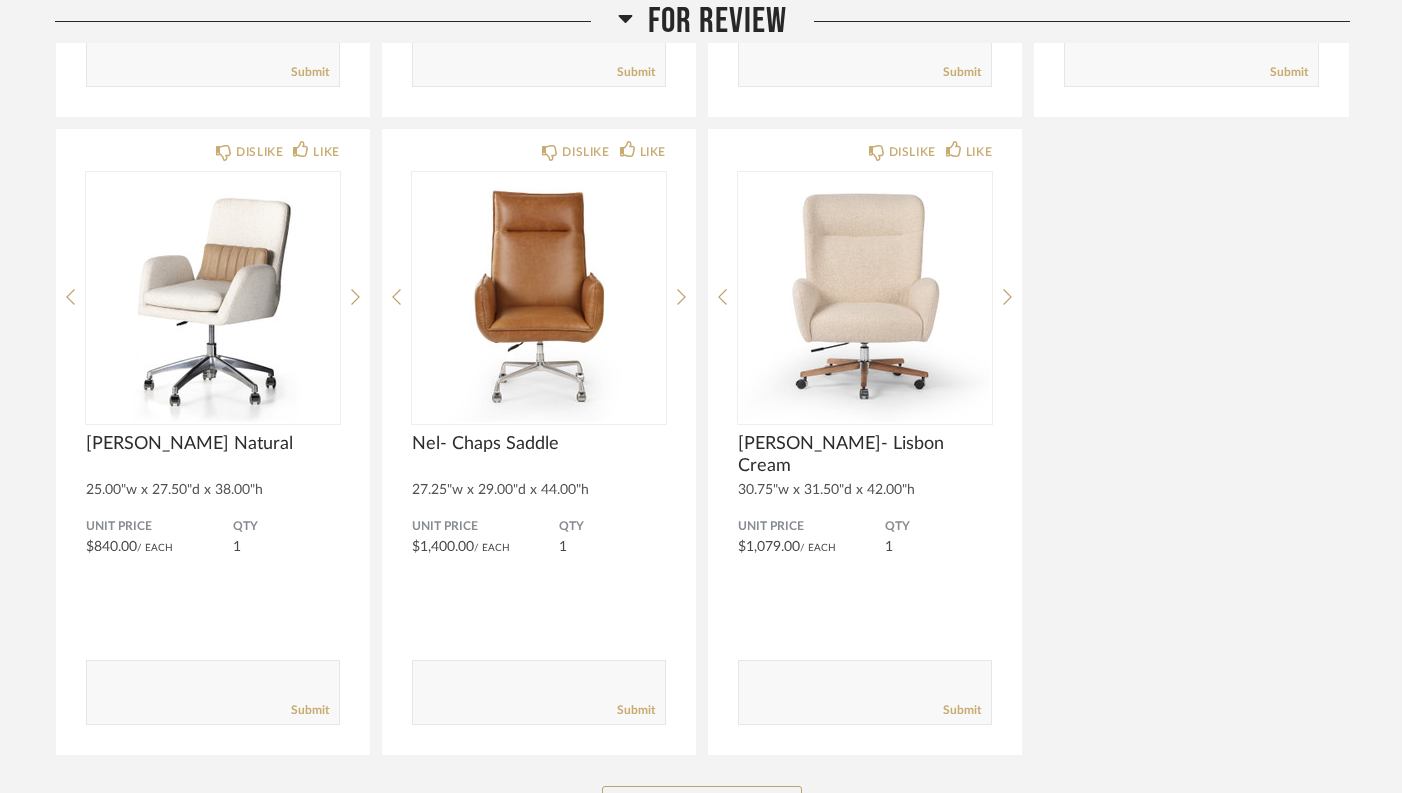 scroll, scrollTop: 4096, scrollLeft: 0, axis: vertical 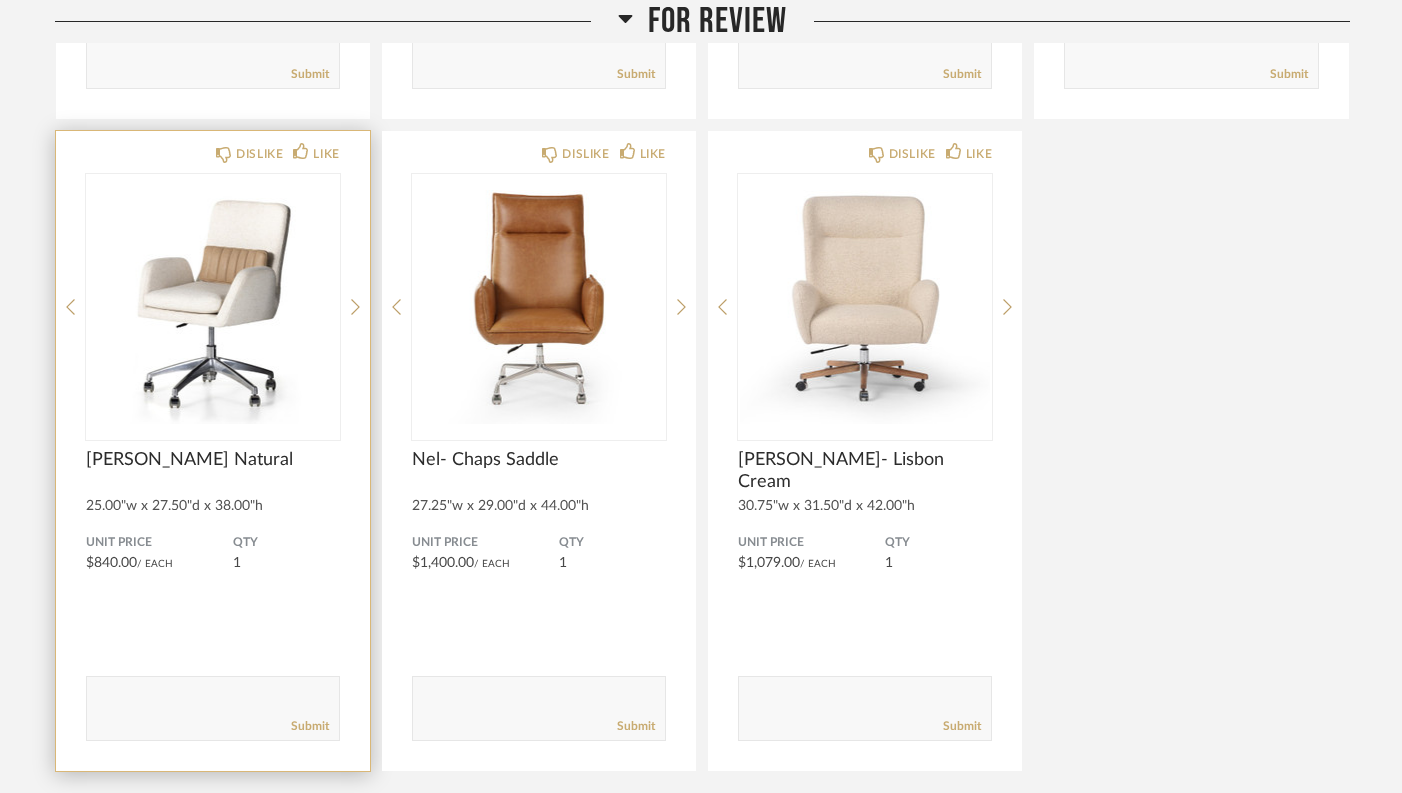 click at bounding box center [213, 299] 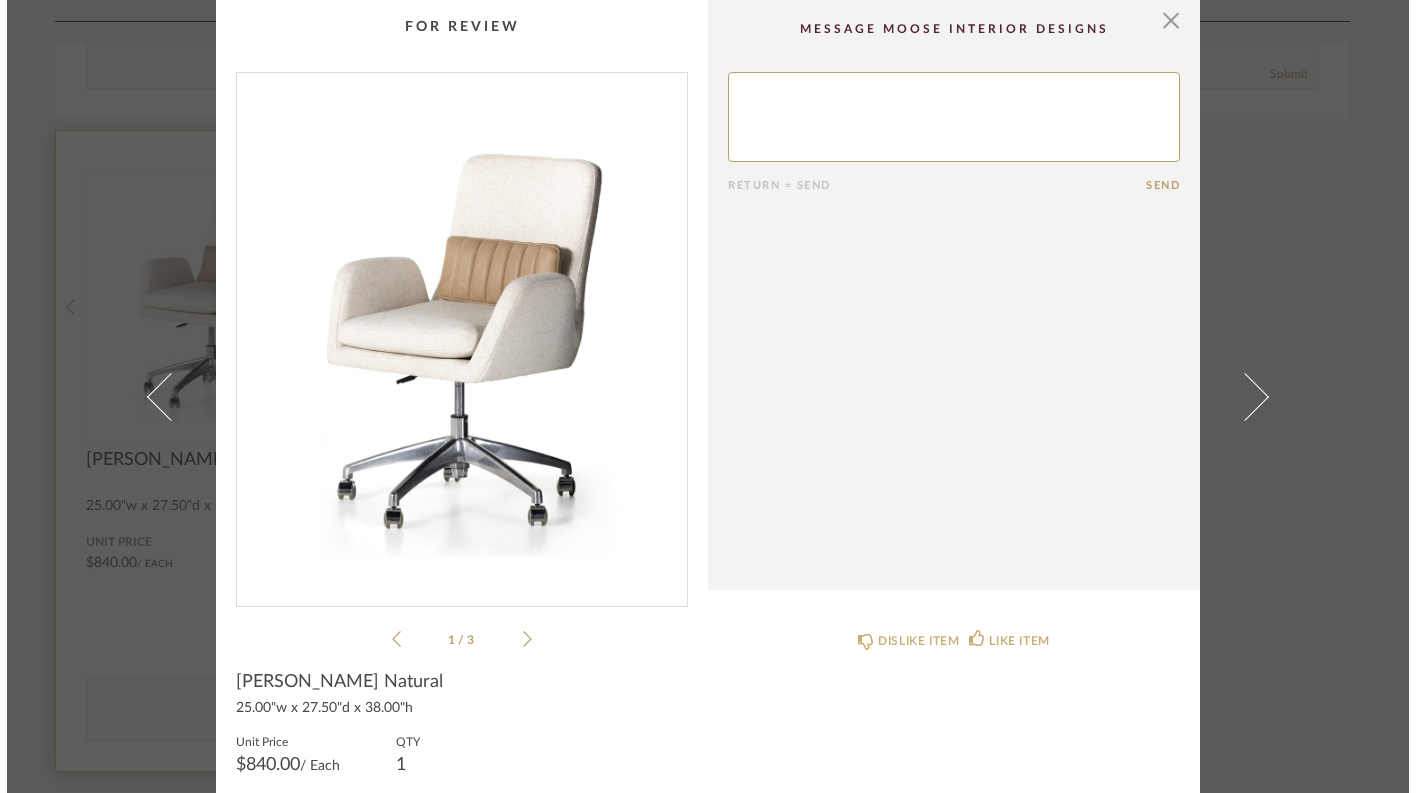 scroll, scrollTop: 0, scrollLeft: 0, axis: both 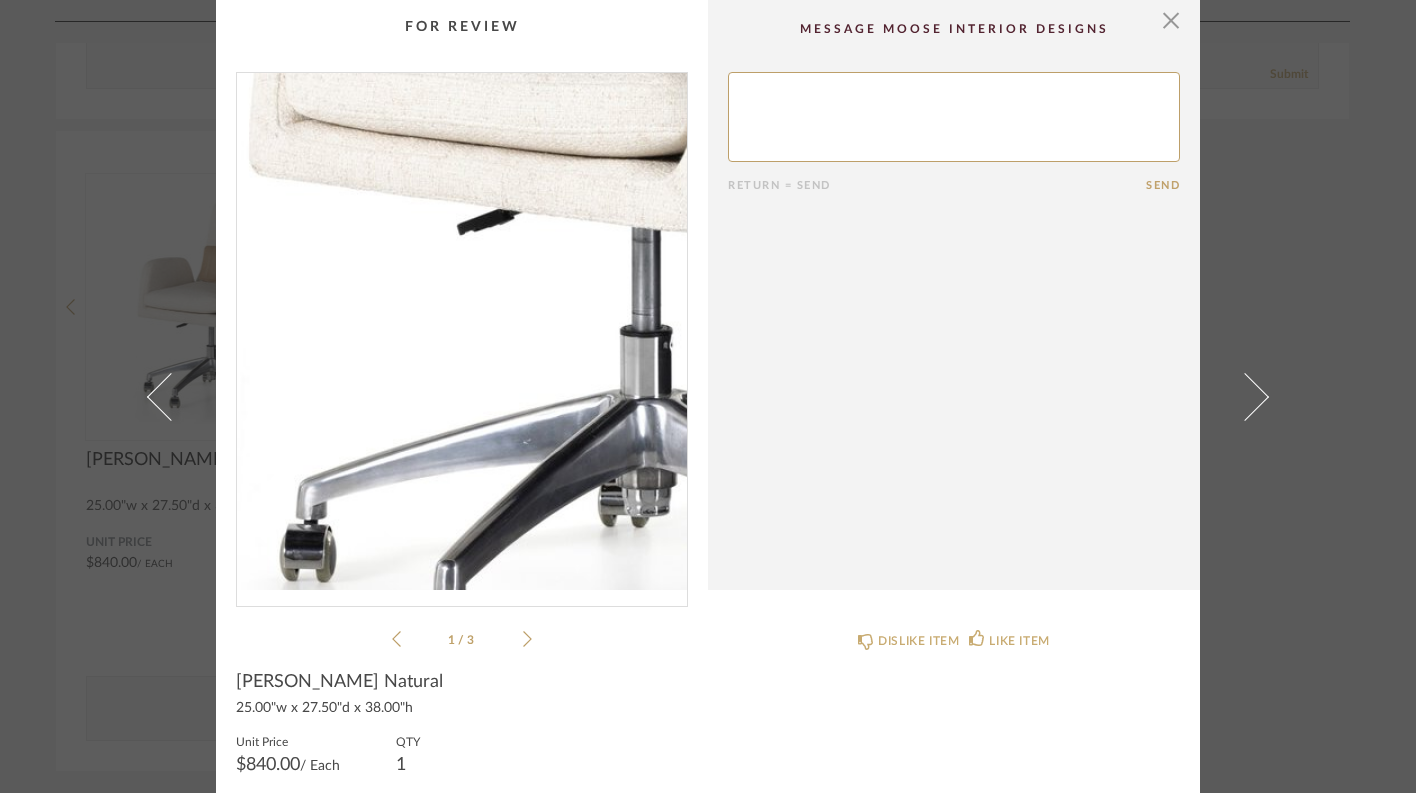 click at bounding box center [462, 331] 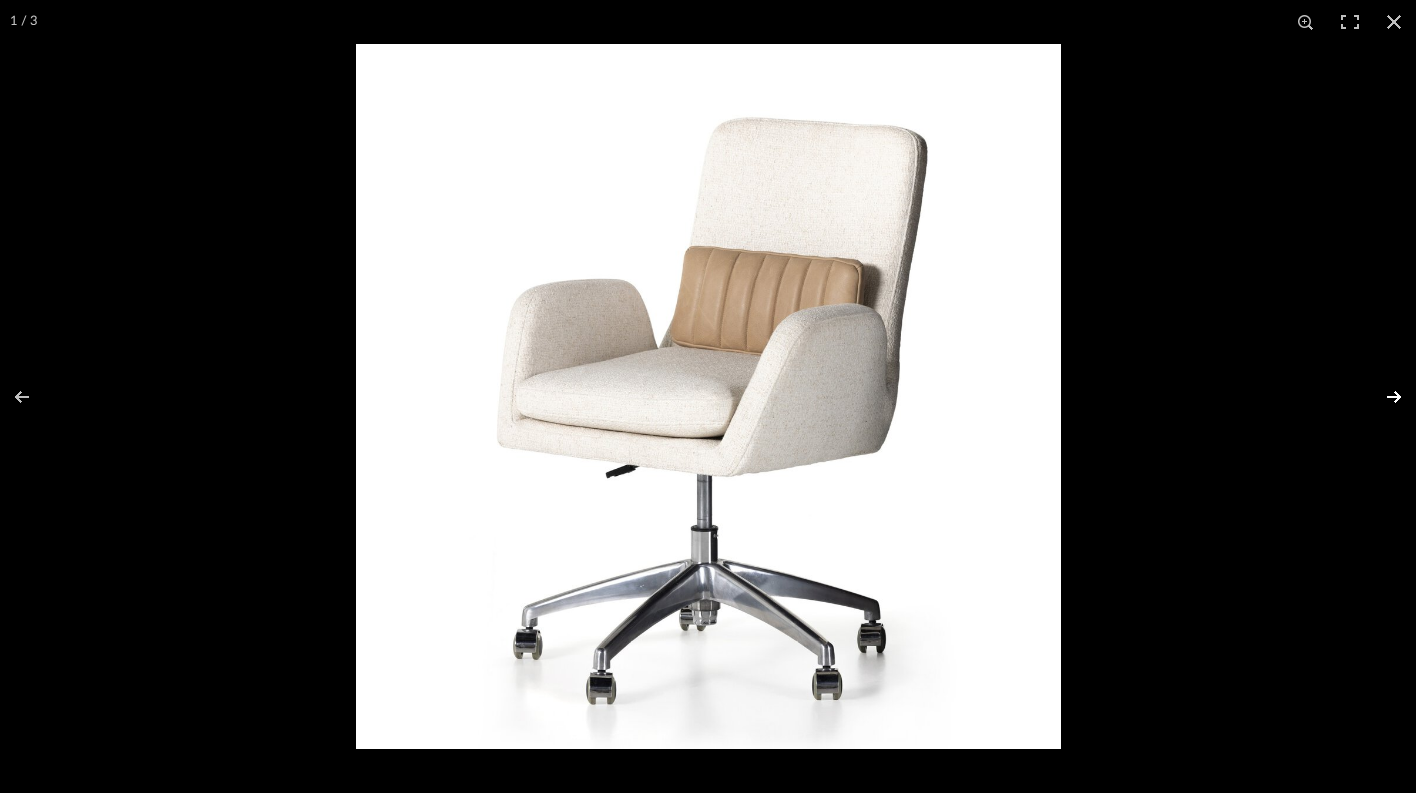 click at bounding box center [1381, 397] 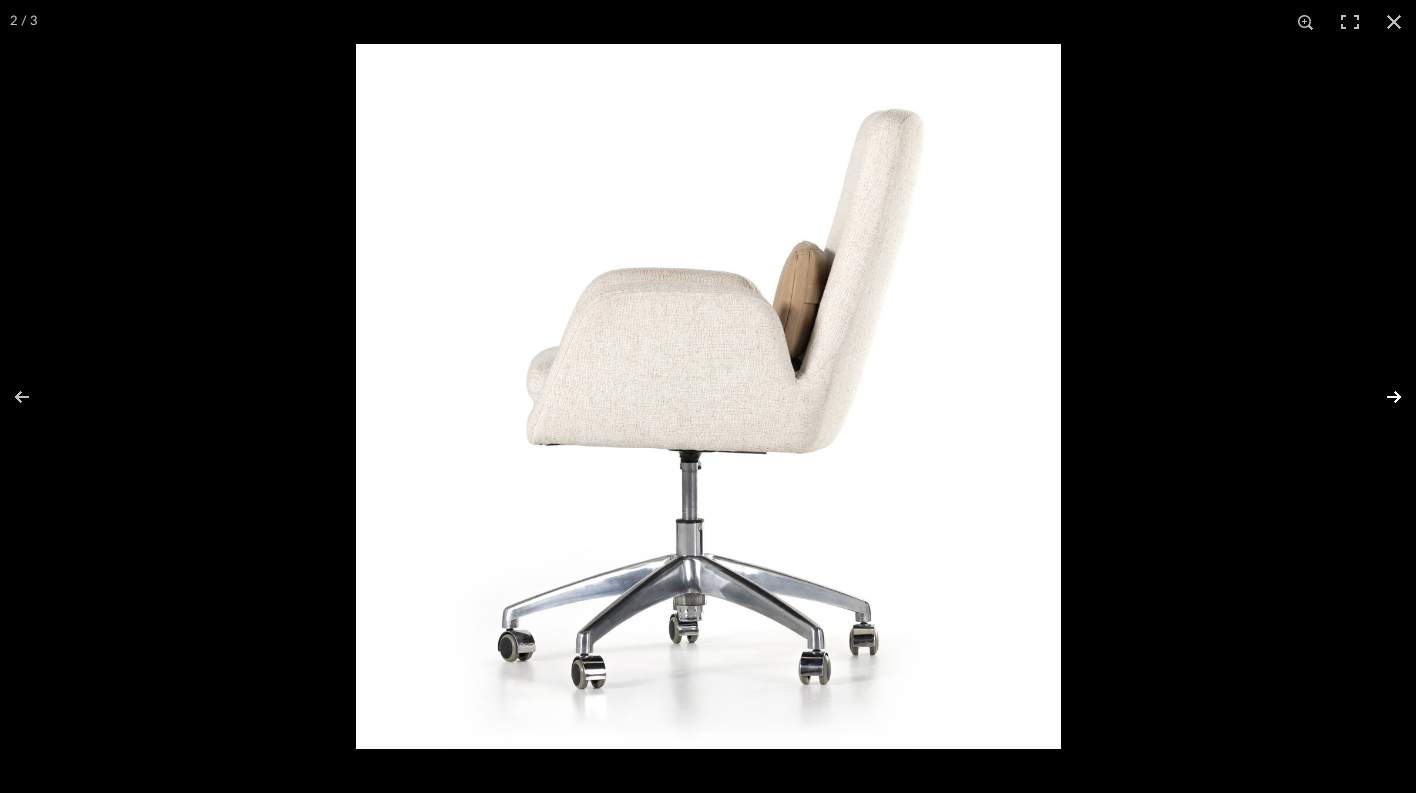 click at bounding box center (1381, 397) 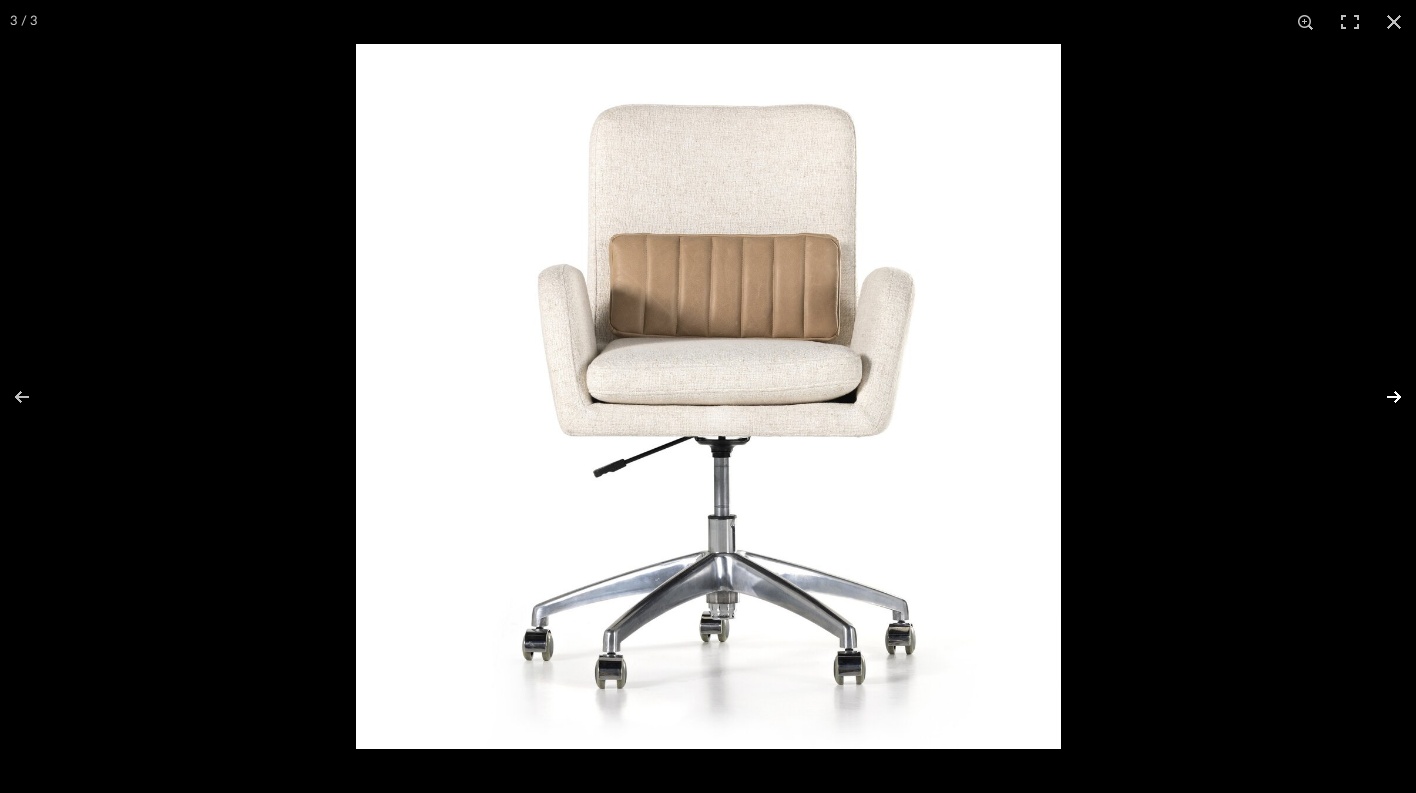 click at bounding box center [1381, 397] 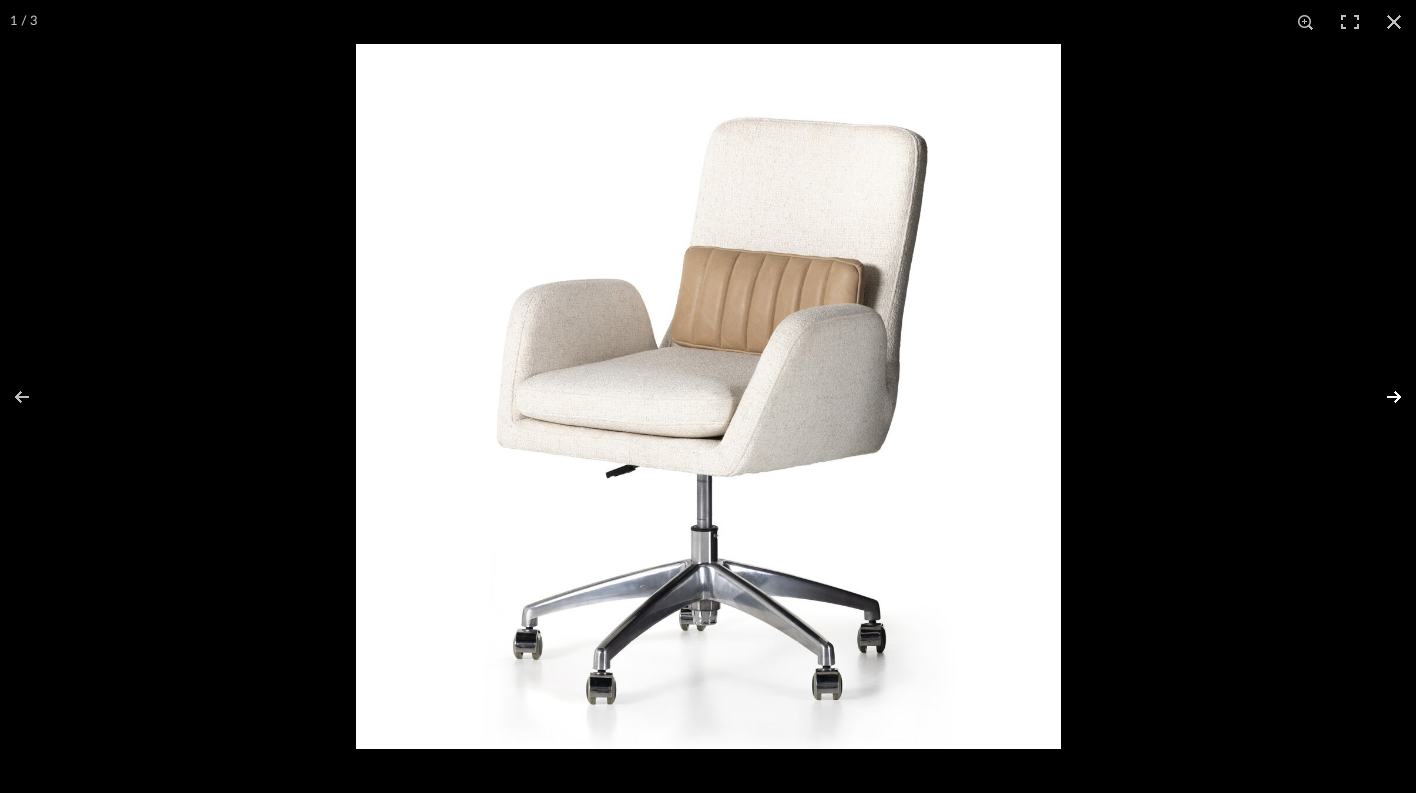 click at bounding box center (1381, 397) 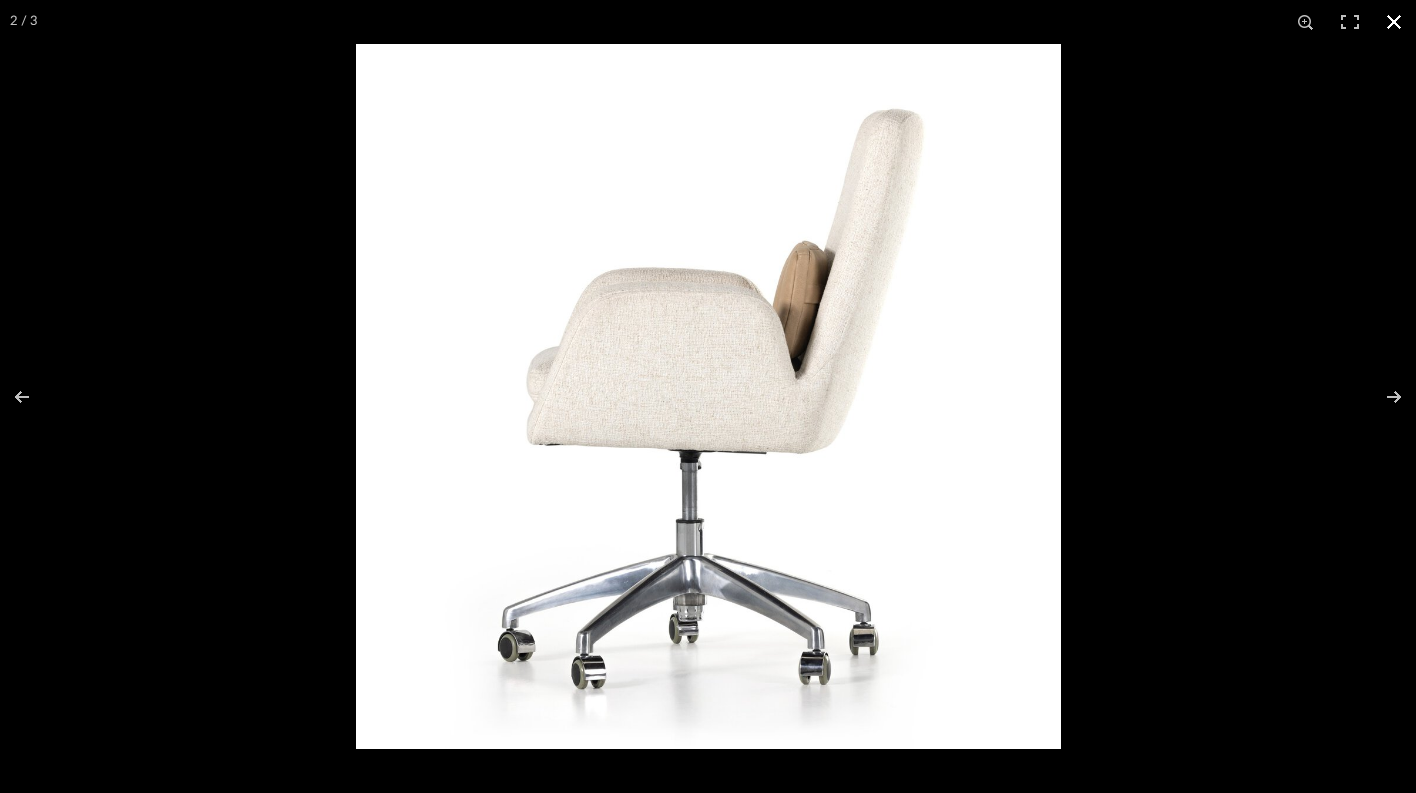 click at bounding box center [1394, 22] 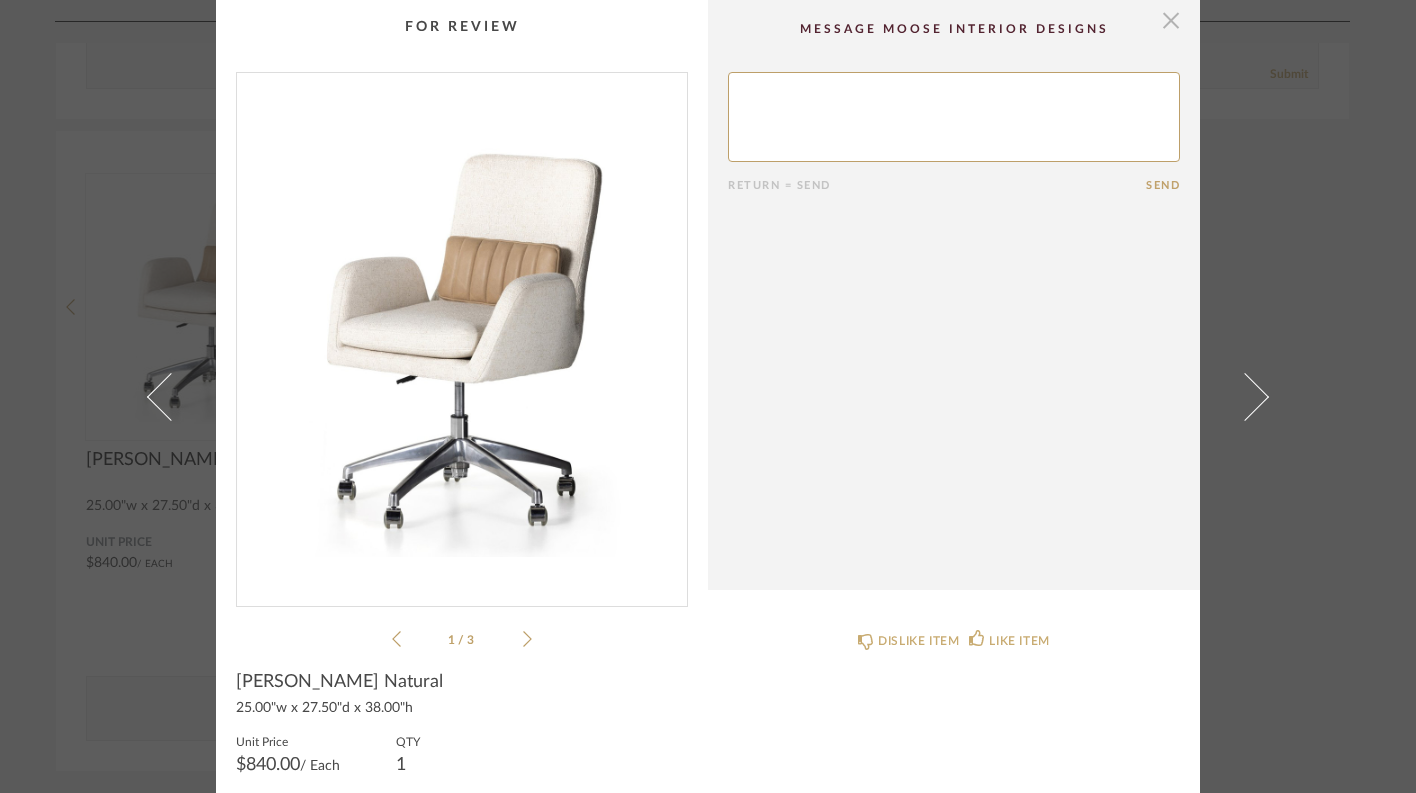 click at bounding box center (1171, 20) 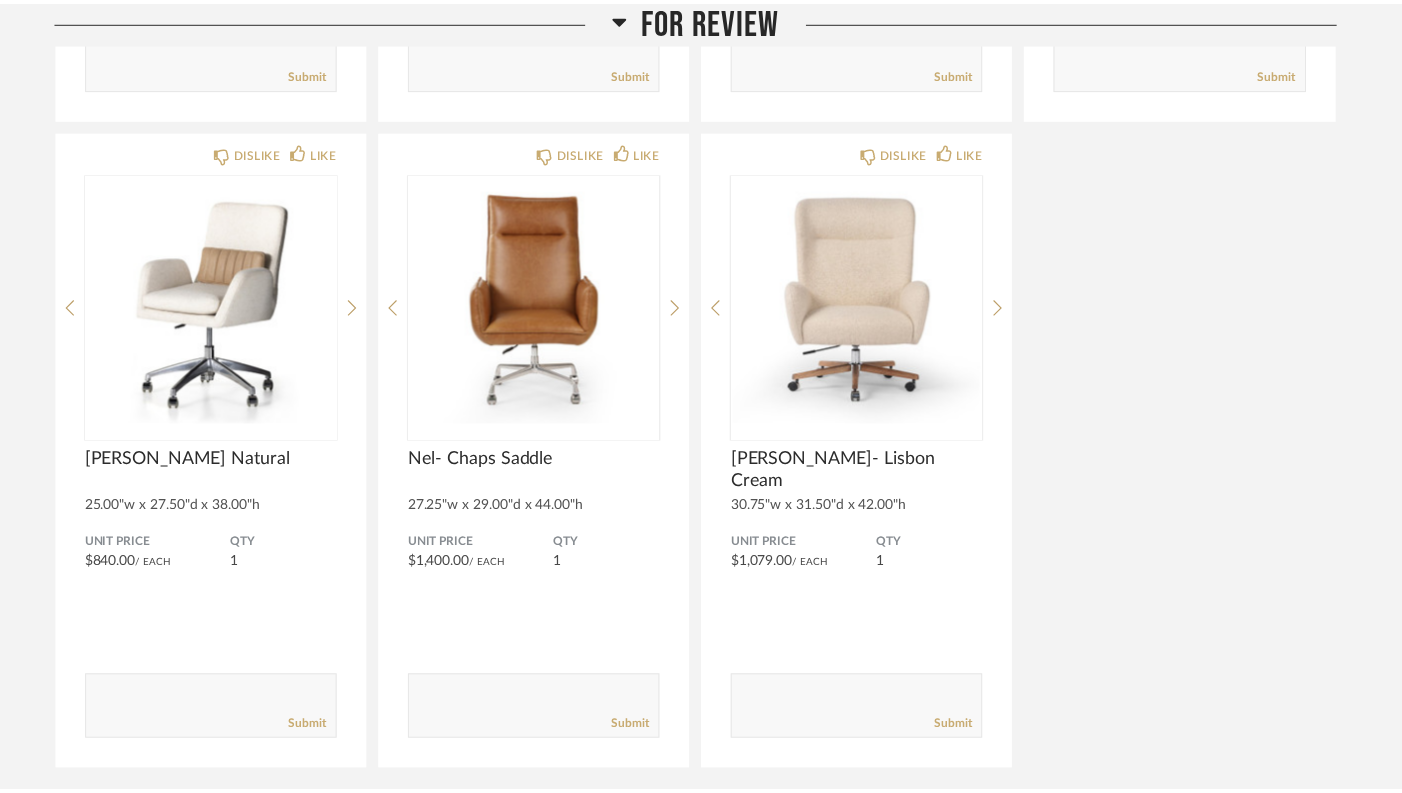 scroll, scrollTop: 4096, scrollLeft: 0, axis: vertical 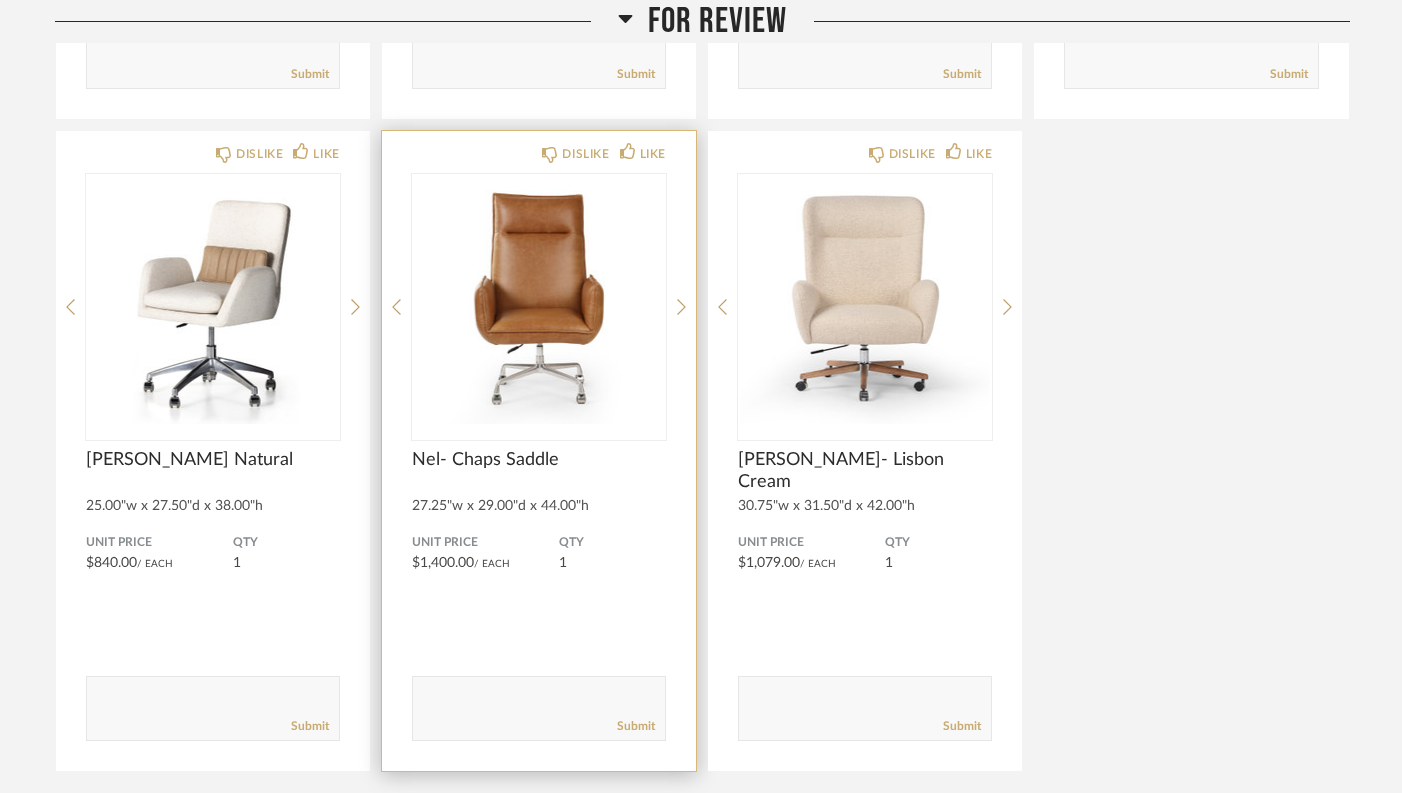 click at bounding box center (539, 299) 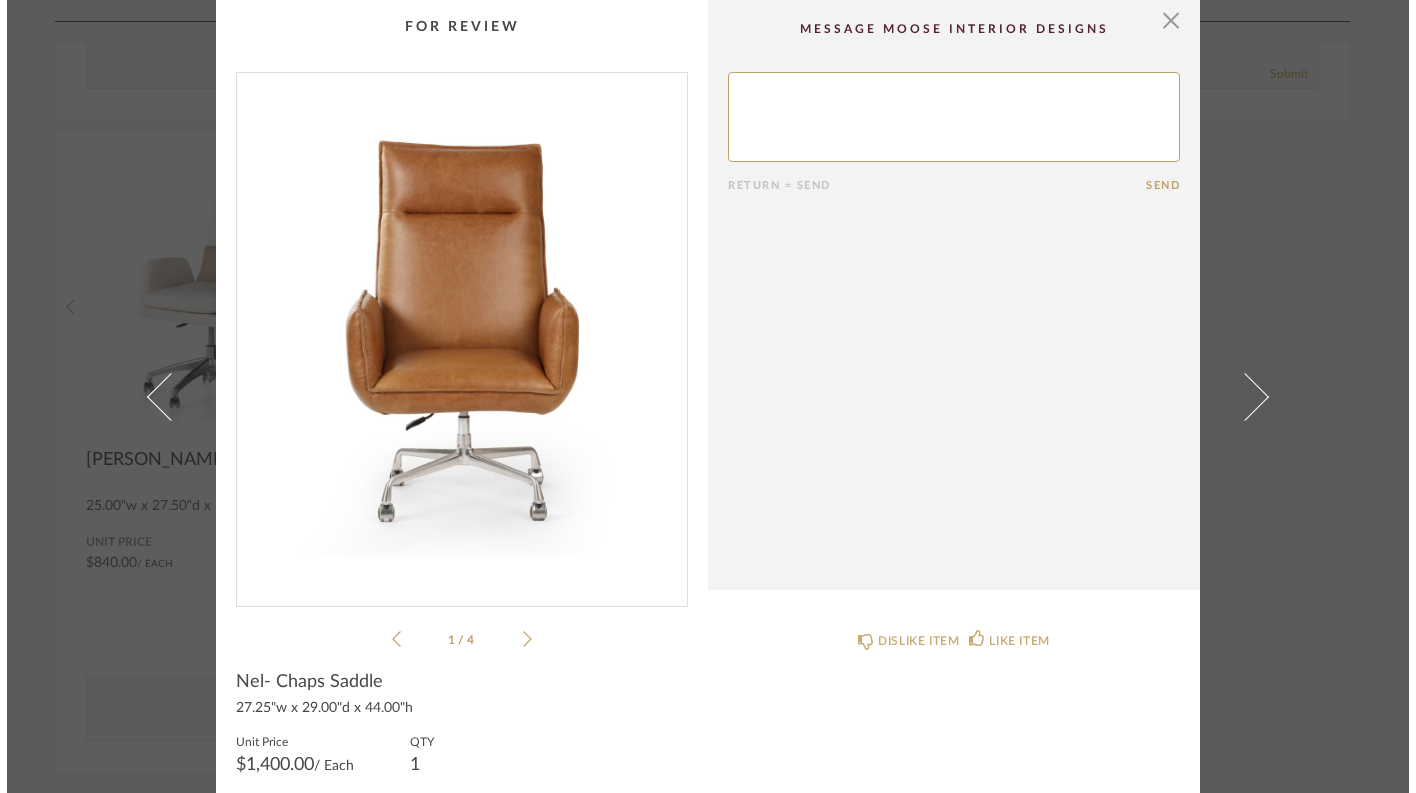scroll, scrollTop: 0, scrollLeft: 0, axis: both 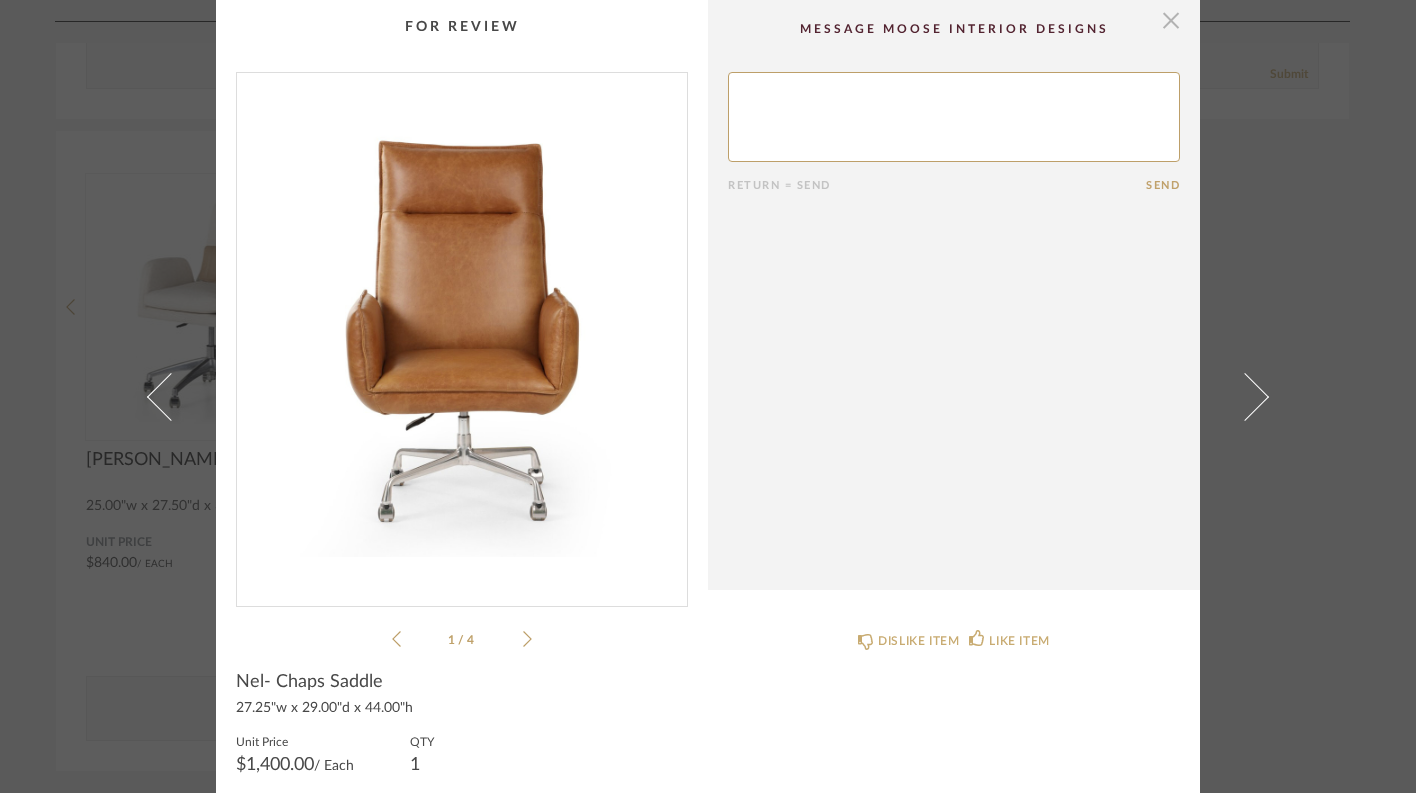 click at bounding box center (1171, 20) 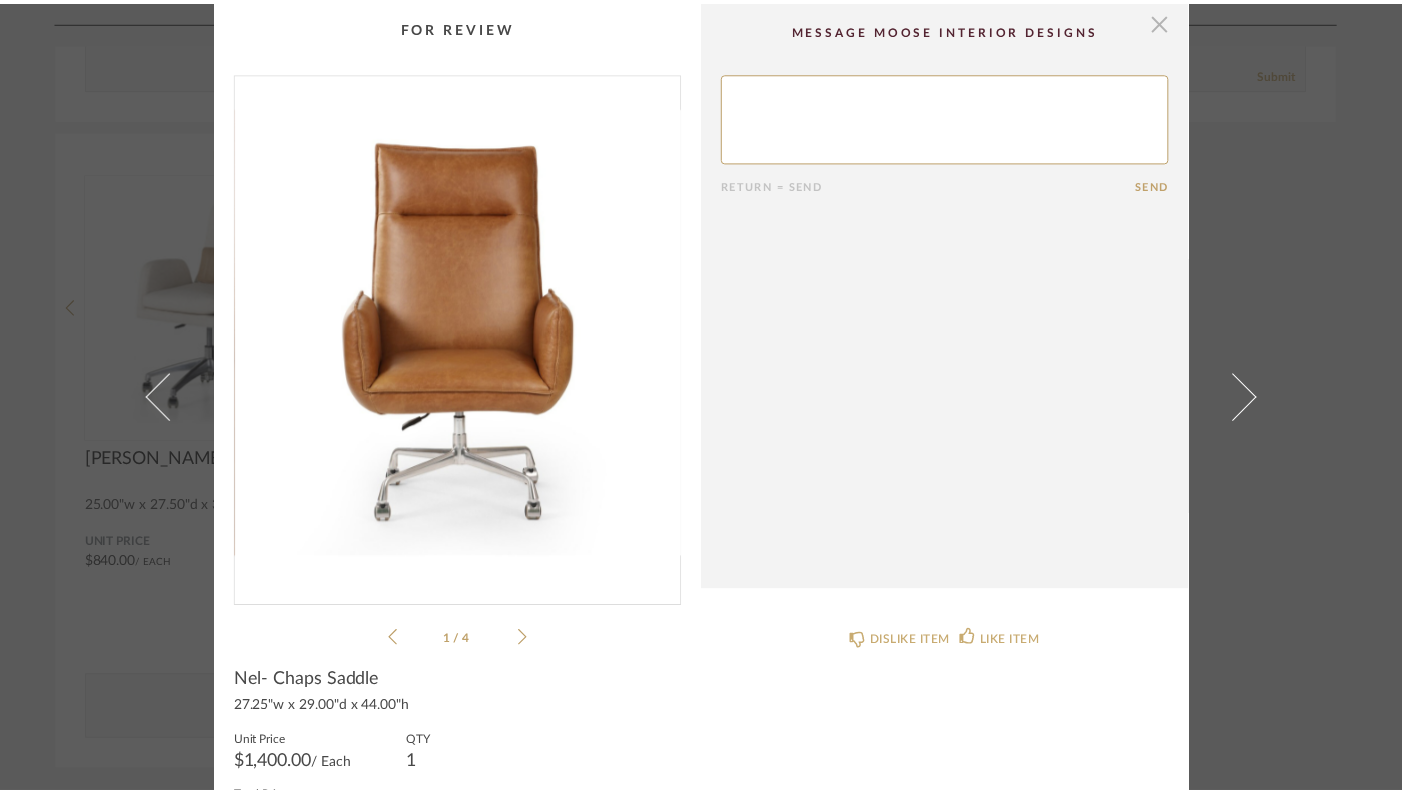 scroll, scrollTop: 4096, scrollLeft: 0, axis: vertical 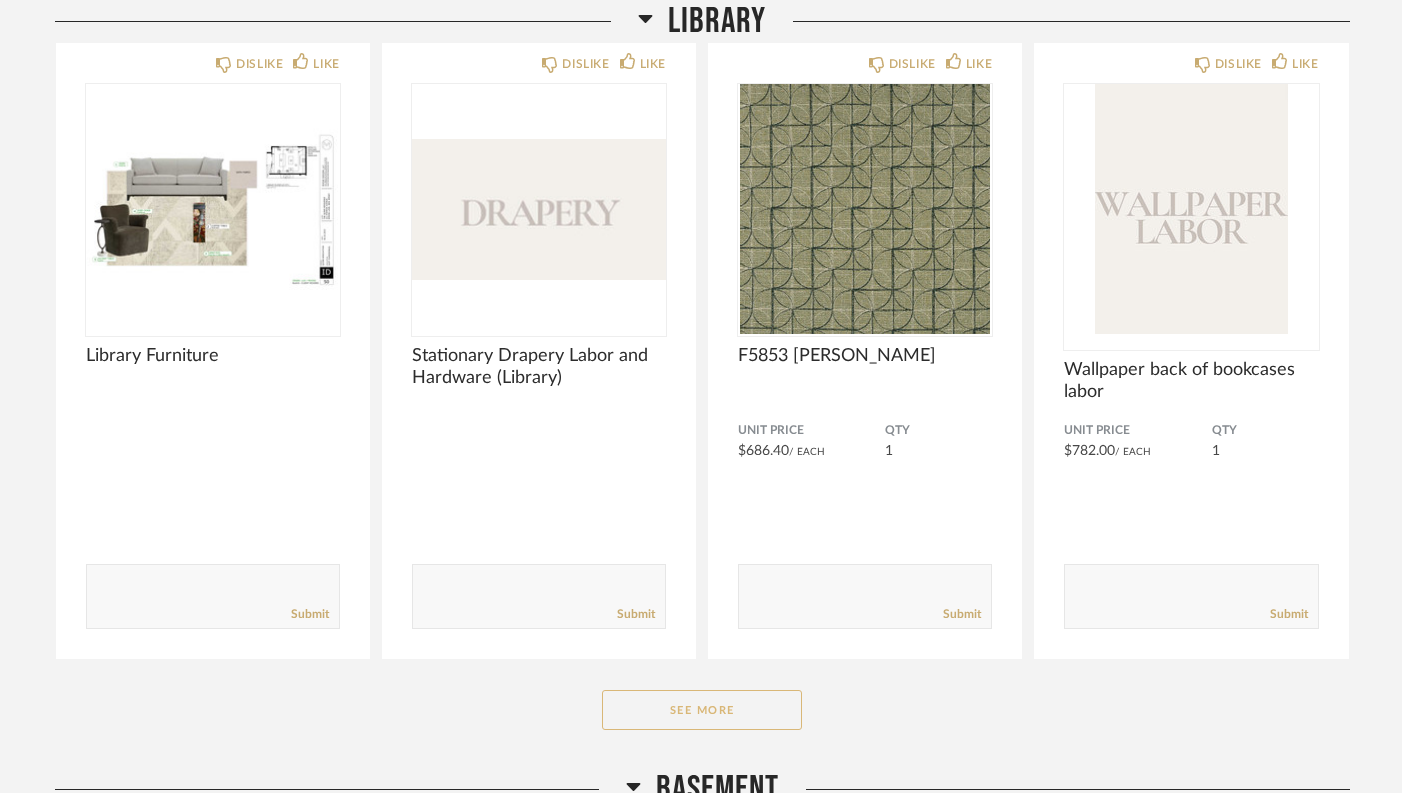 click on "See More" 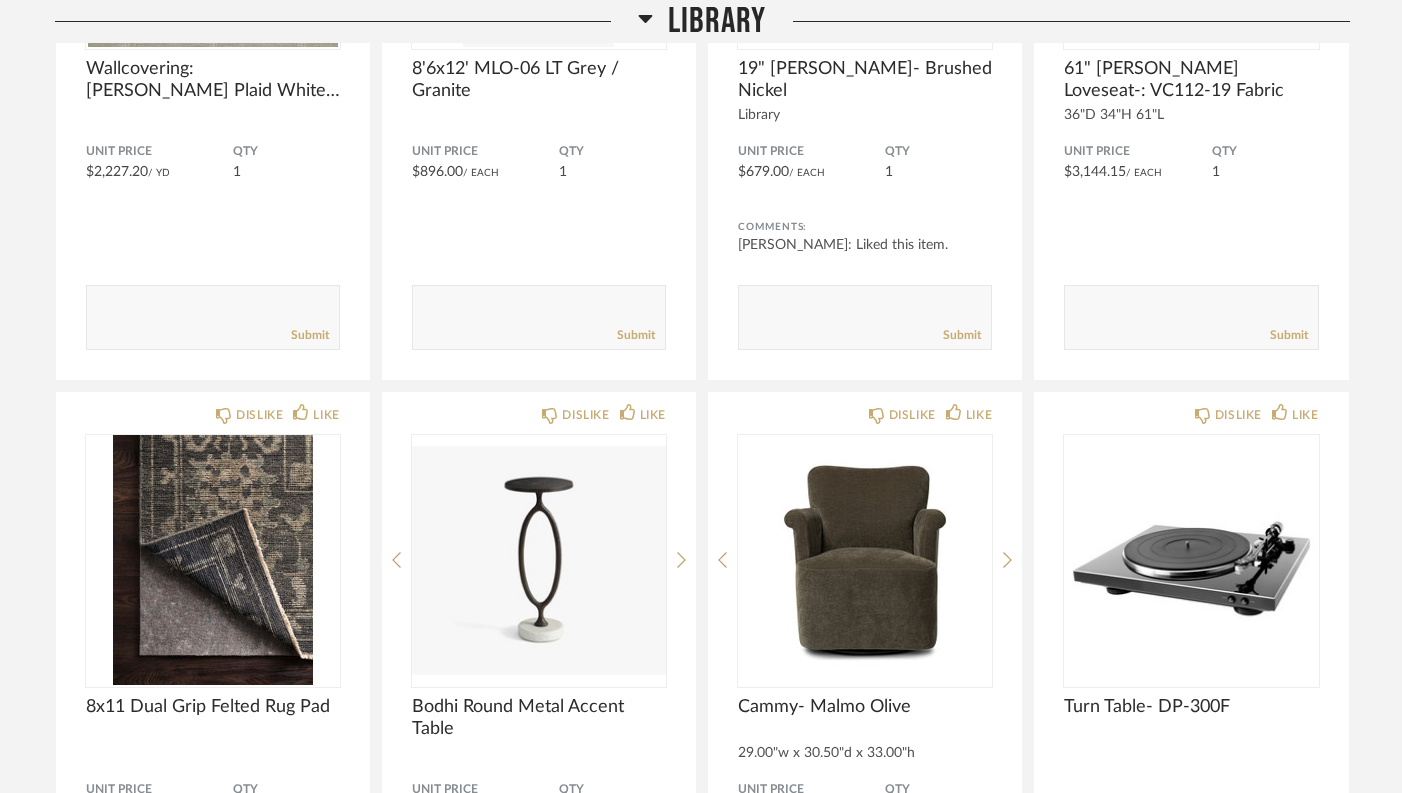 scroll, scrollTop: 5947, scrollLeft: 0, axis: vertical 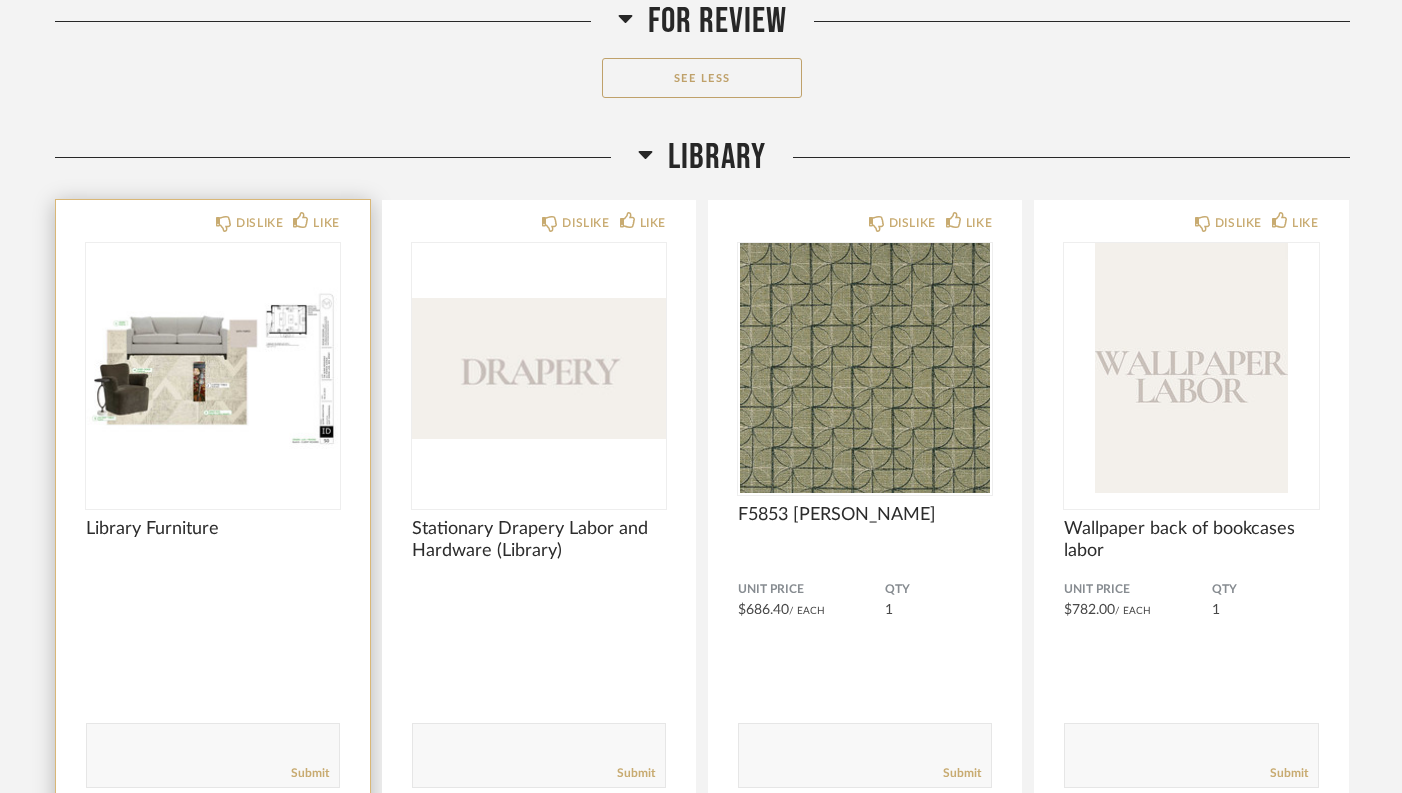 click 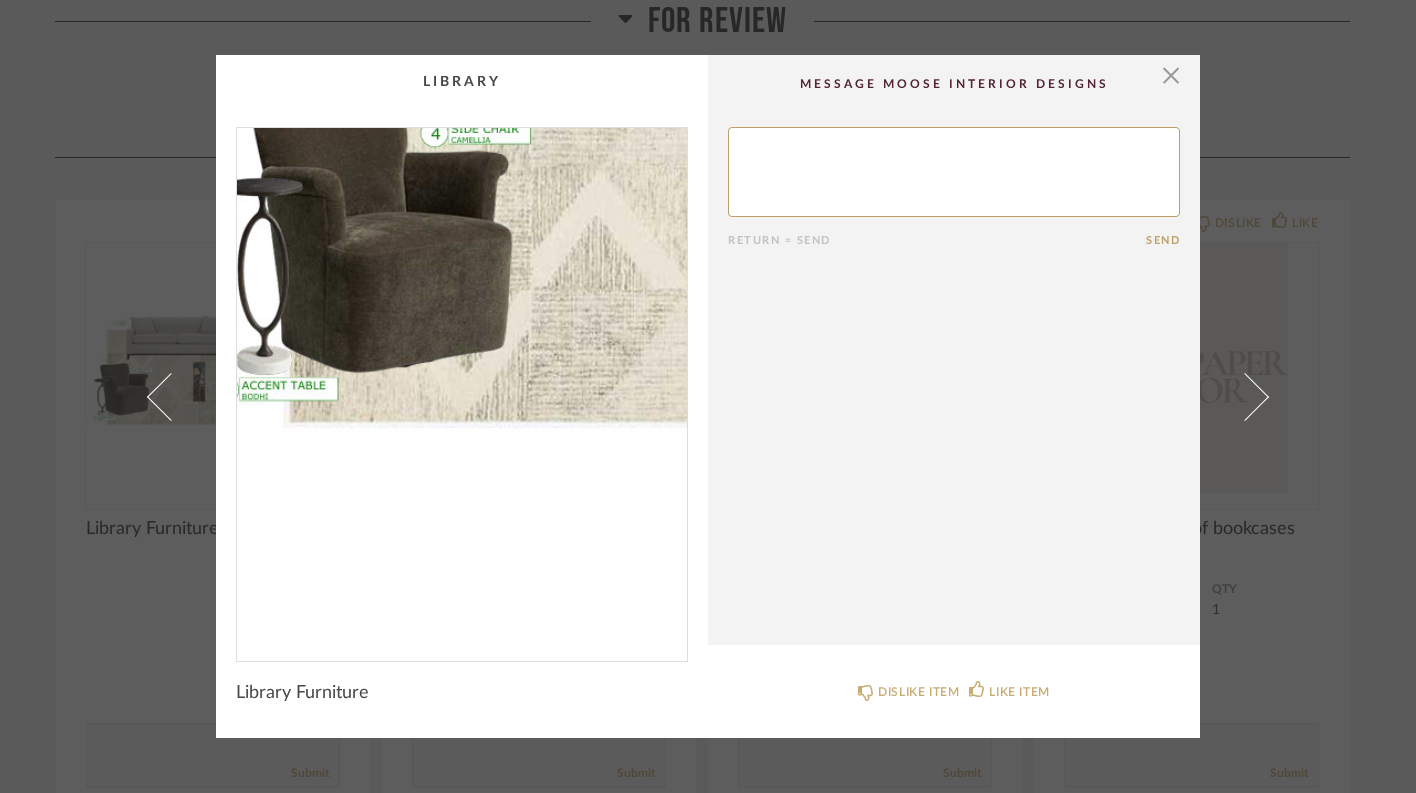 scroll, scrollTop: 0, scrollLeft: 0, axis: both 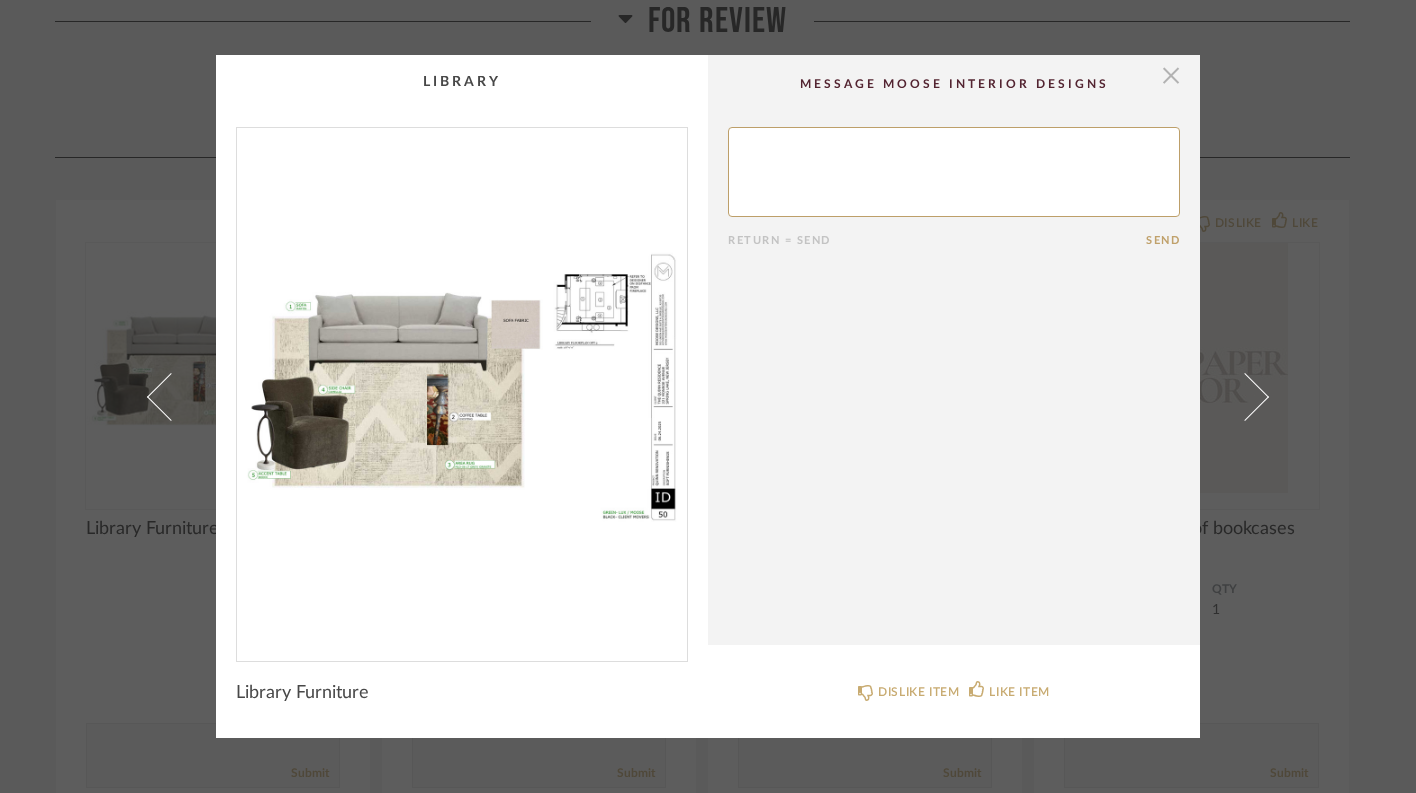 click at bounding box center (1171, 75) 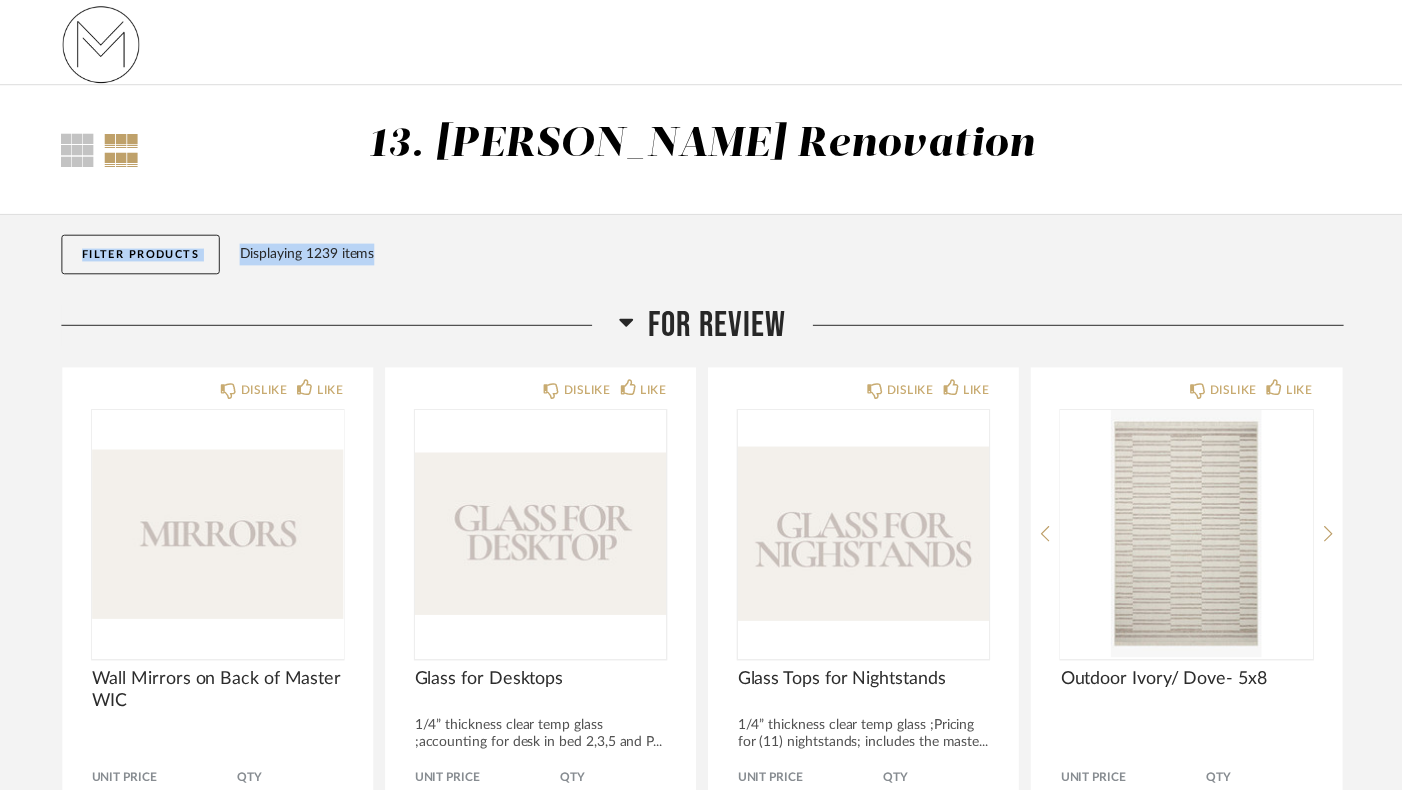 scroll, scrollTop: 4840, scrollLeft: 0, axis: vertical 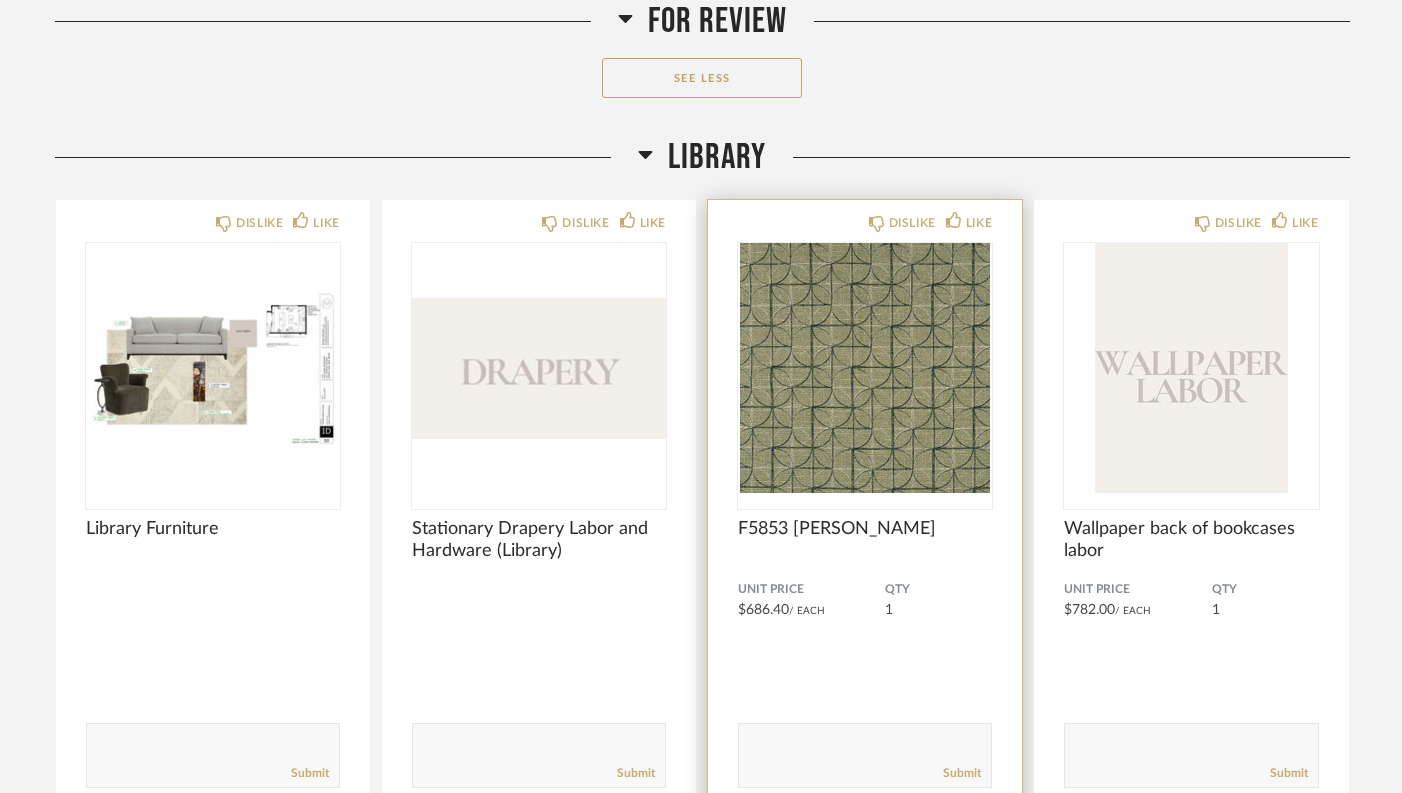 click 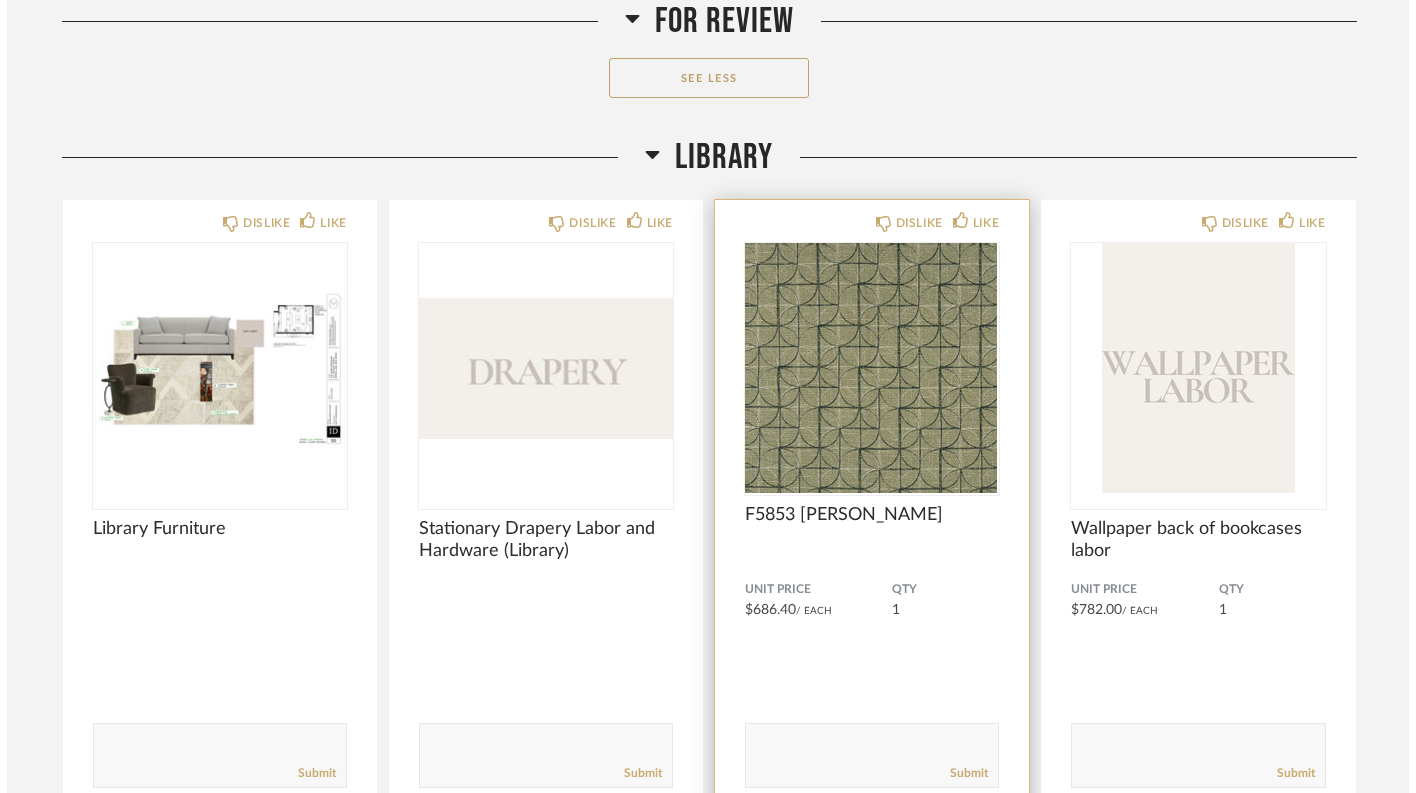 scroll, scrollTop: 0, scrollLeft: 0, axis: both 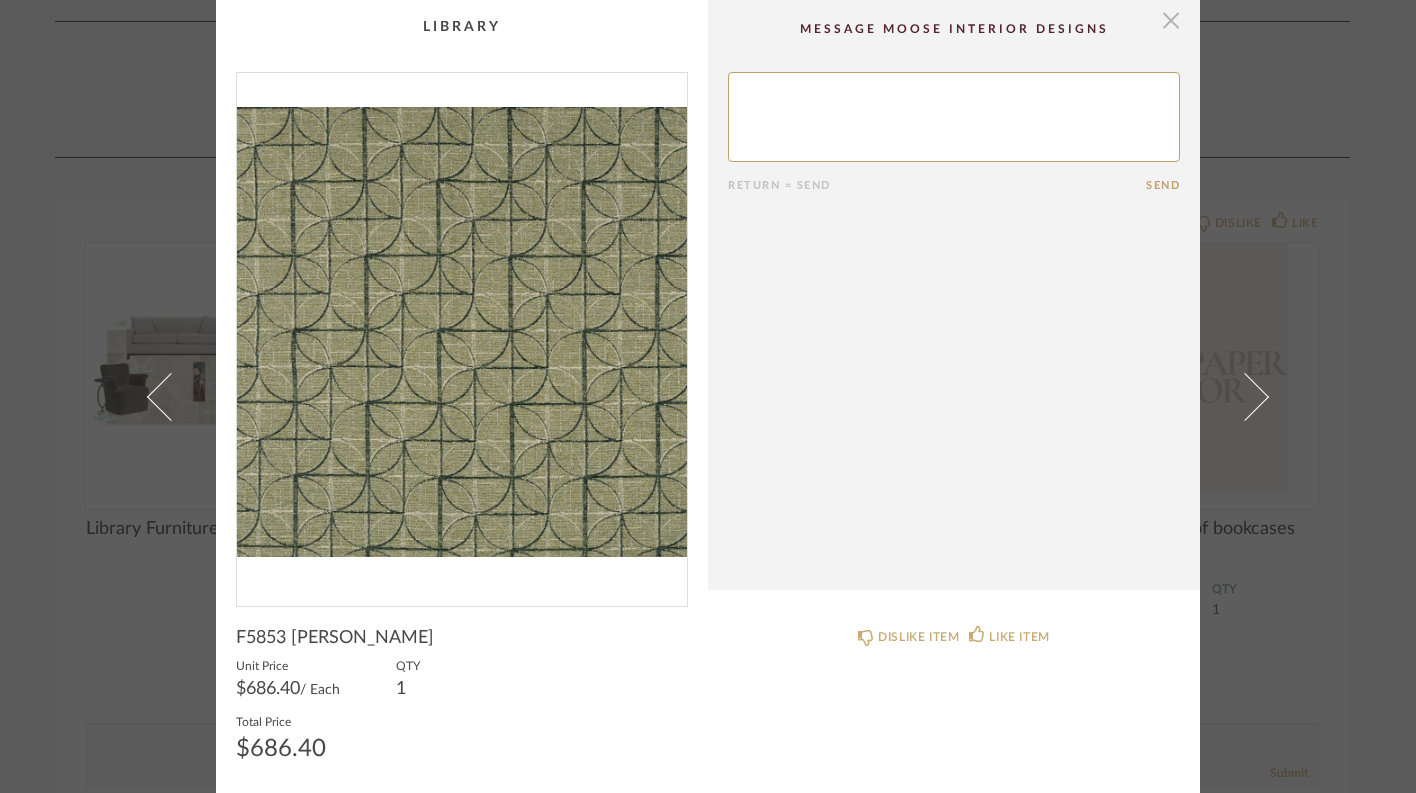click at bounding box center (1171, 20) 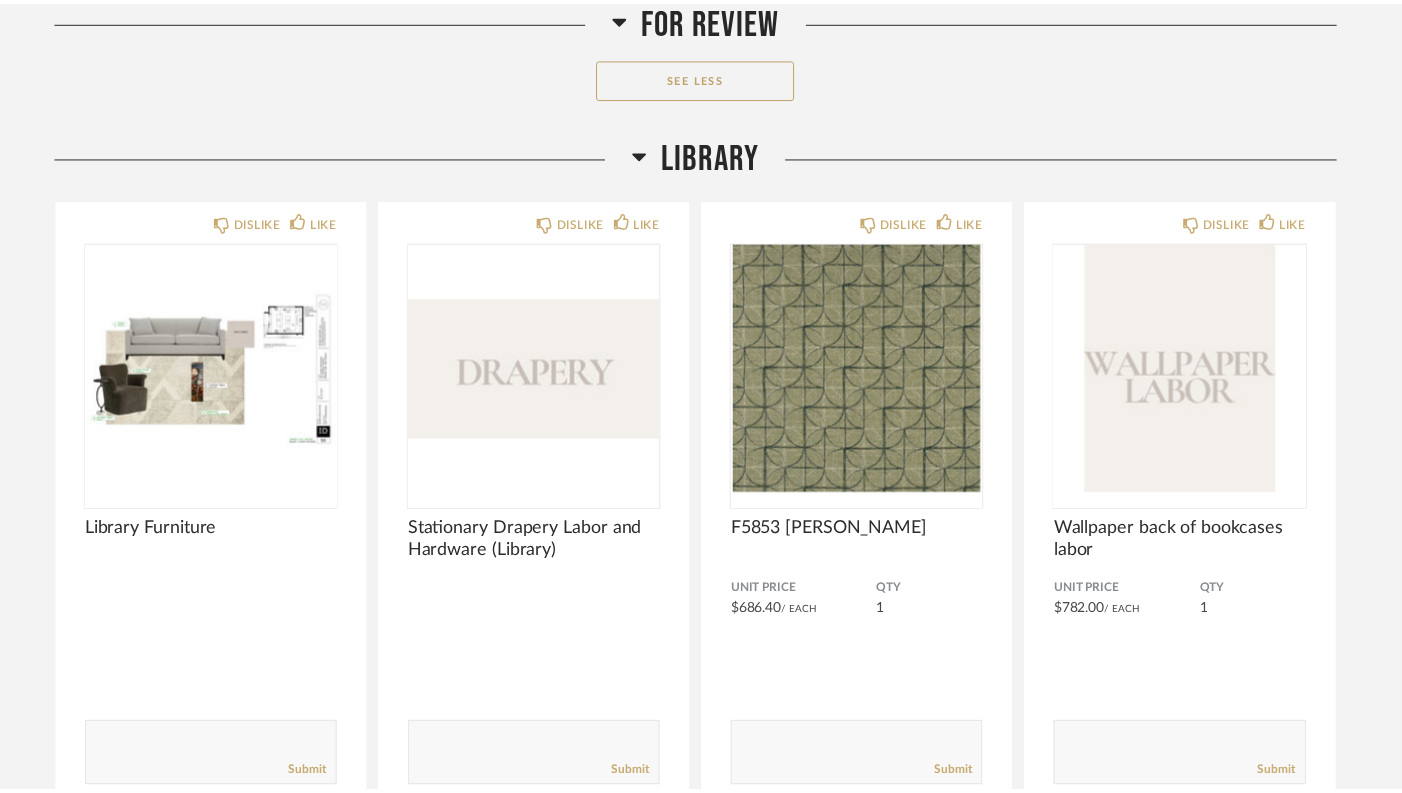 scroll, scrollTop: 4840, scrollLeft: 0, axis: vertical 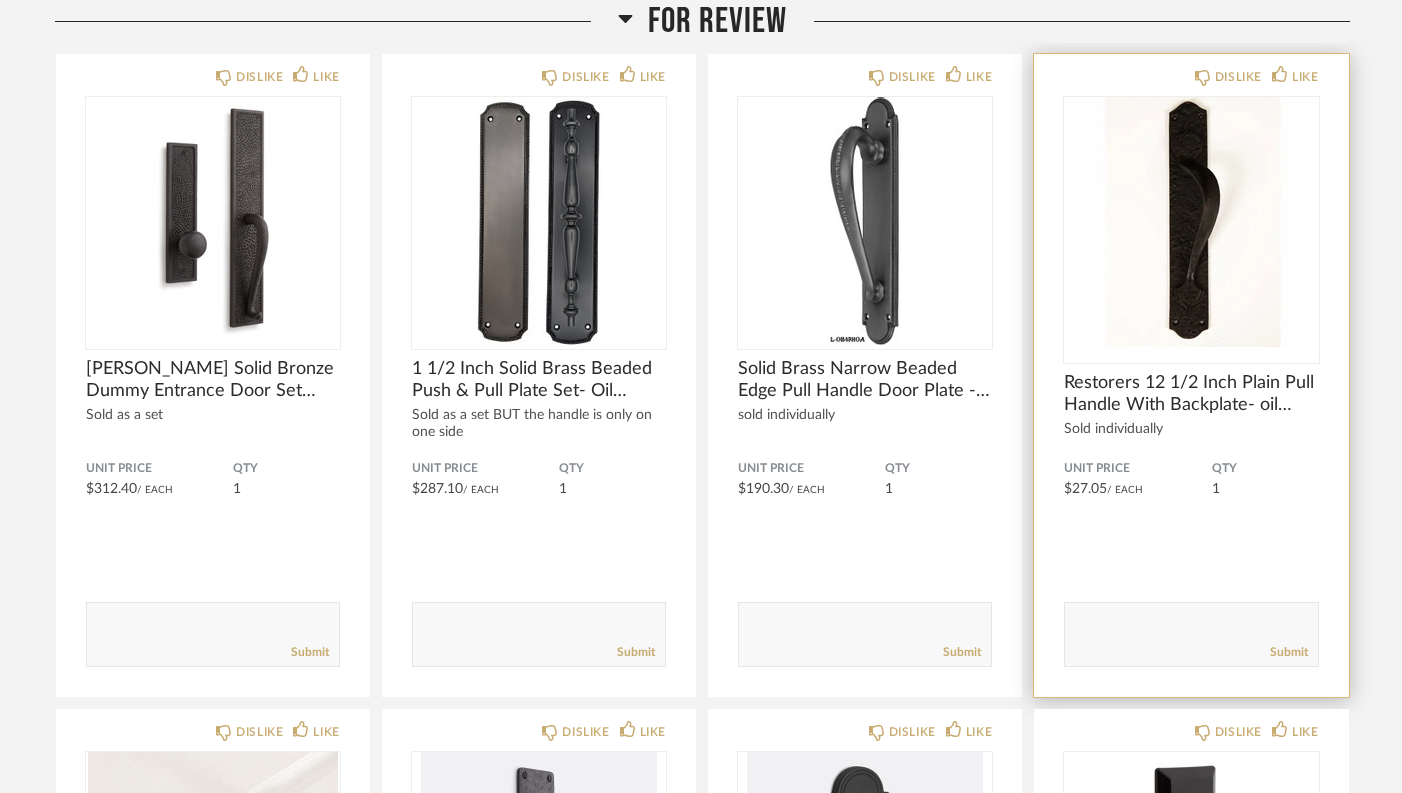 click at bounding box center [1191, 222] 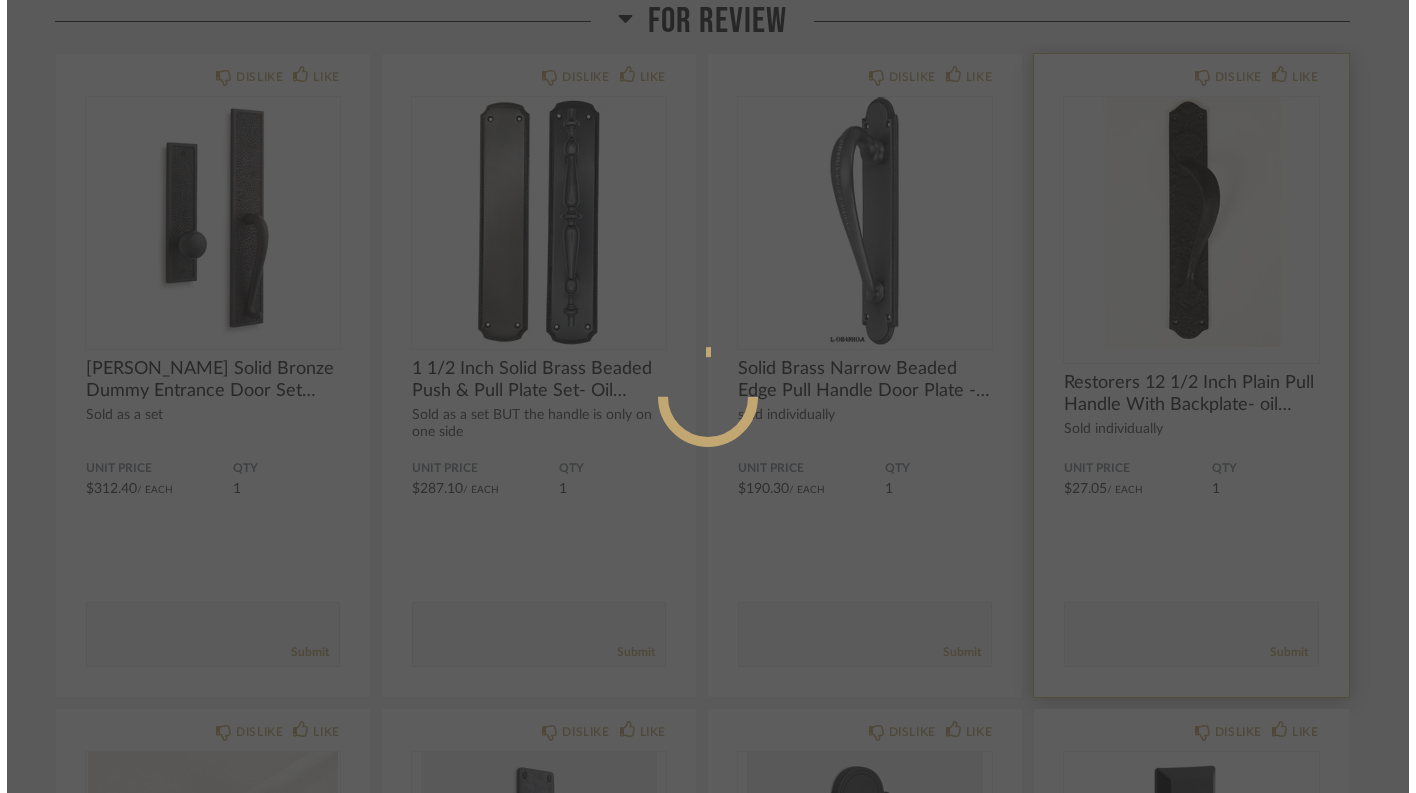 scroll, scrollTop: 0, scrollLeft: 0, axis: both 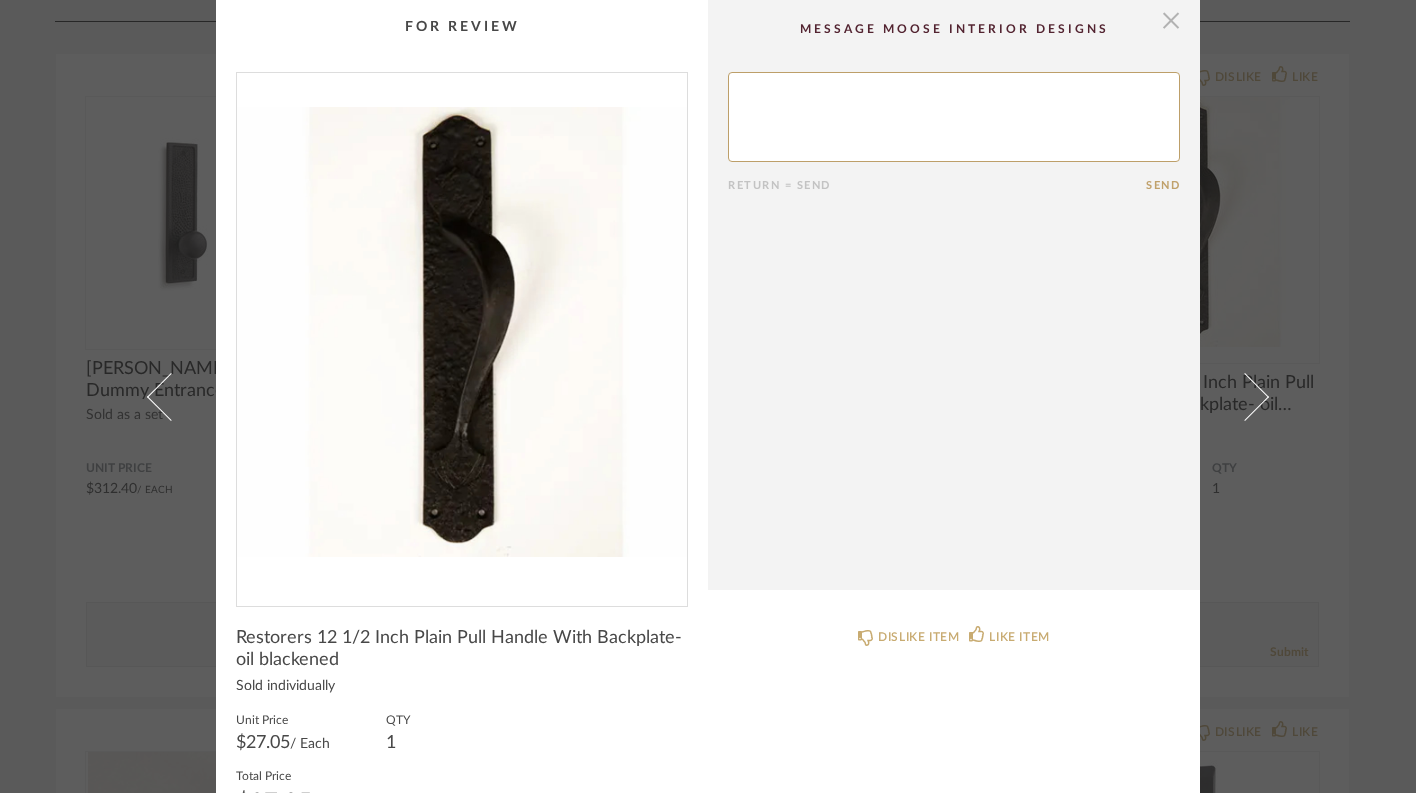 click at bounding box center [1171, 20] 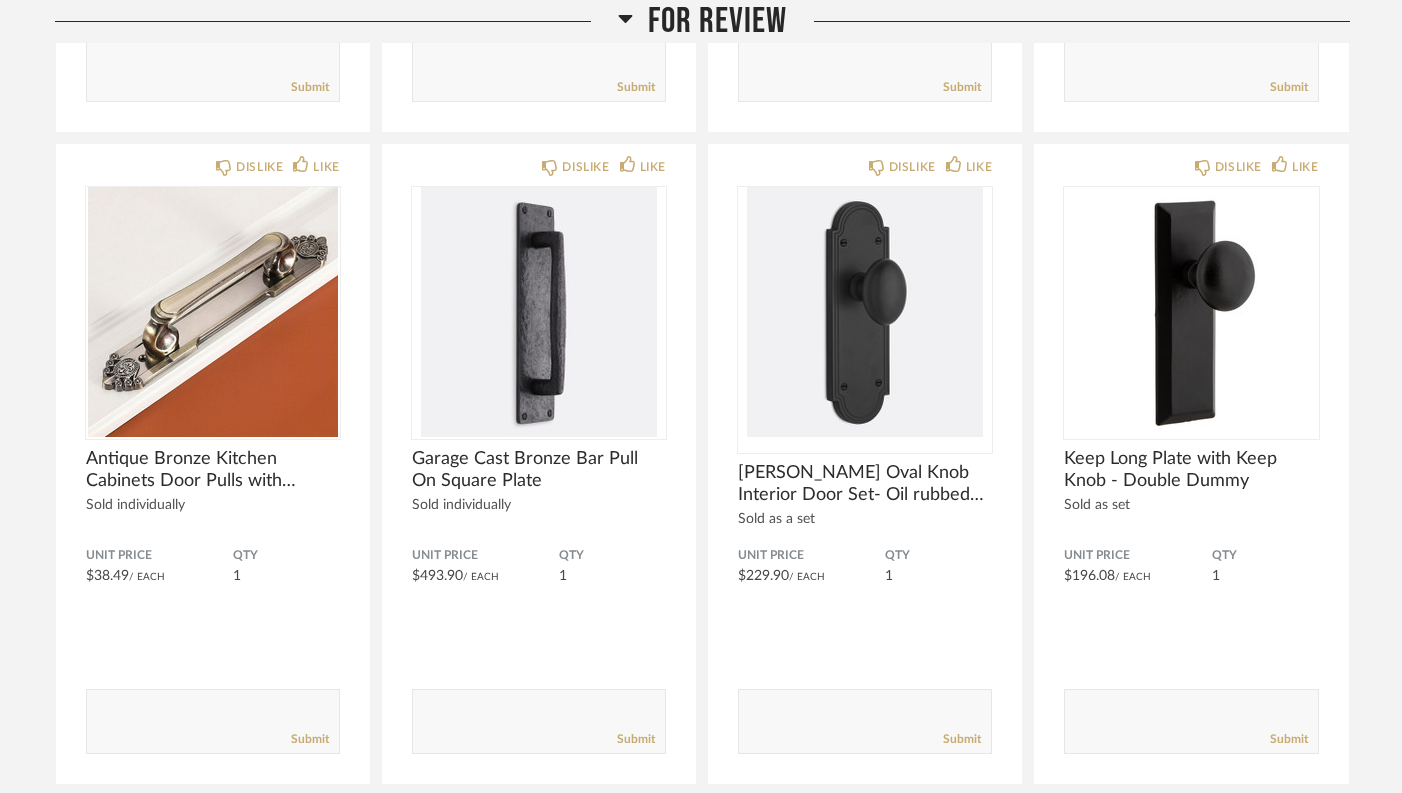 scroll, scrollTop: 3450, scrollLeft: 0, axis: vertical 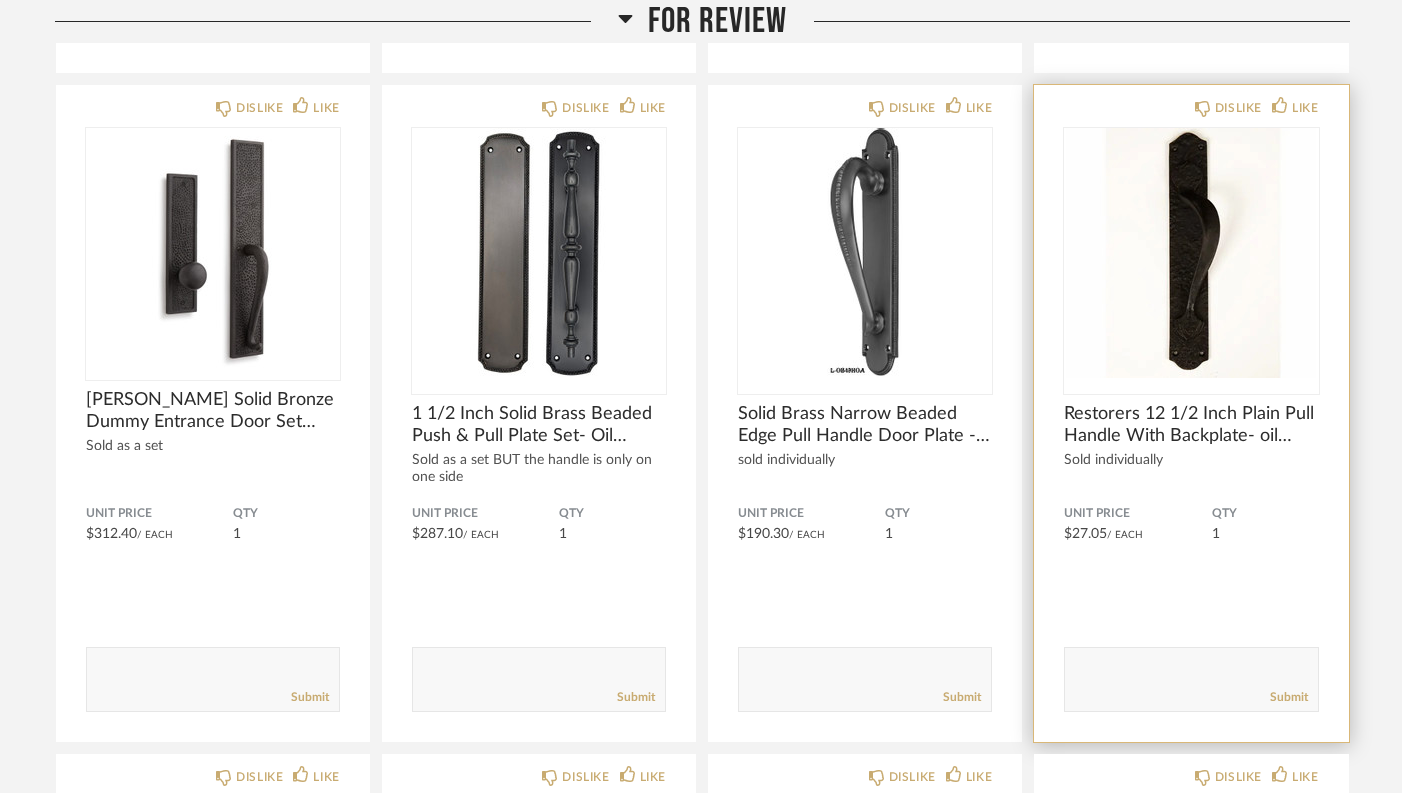 click at bounding box center [1191, 253] 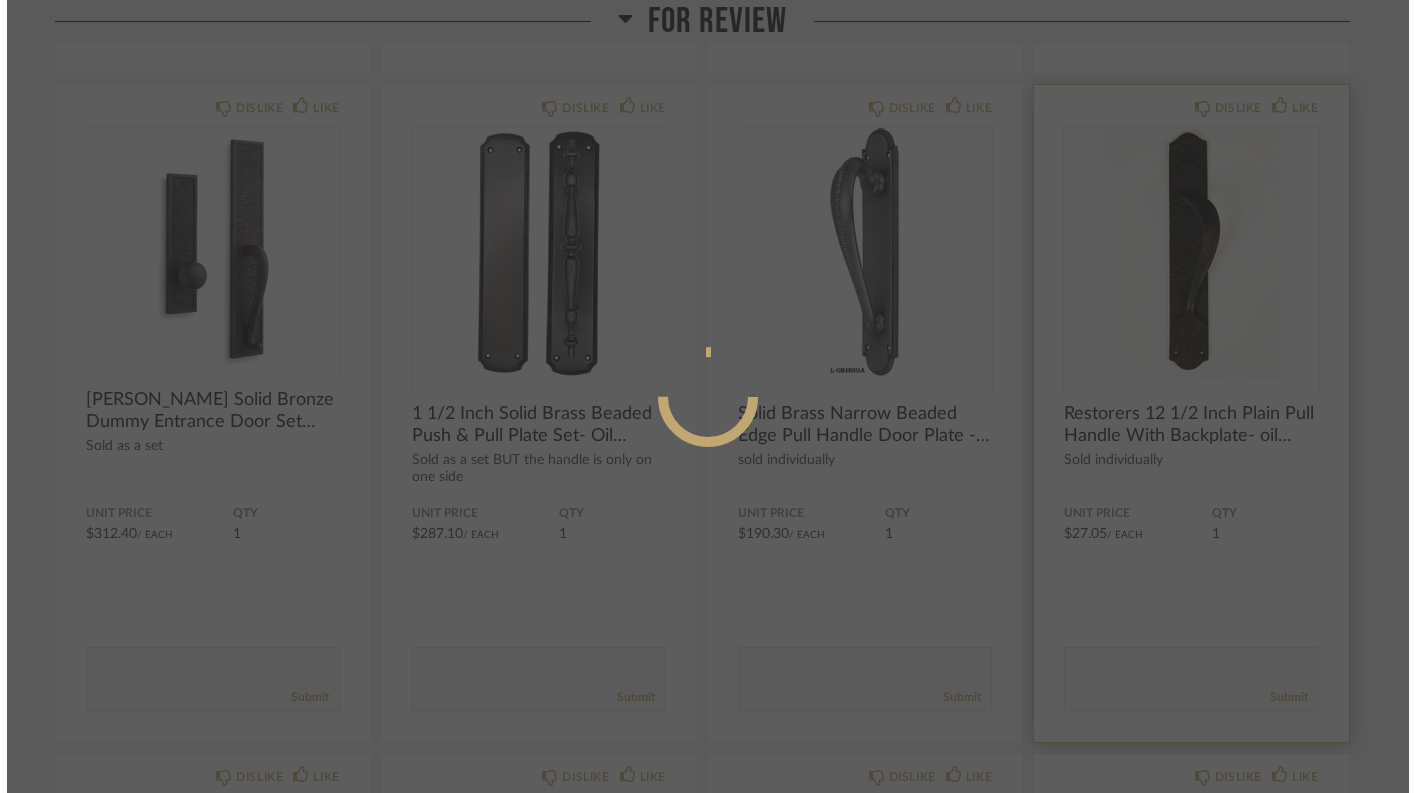 scroll, scrollTop: 0, scrollLeft: 0, axis: both 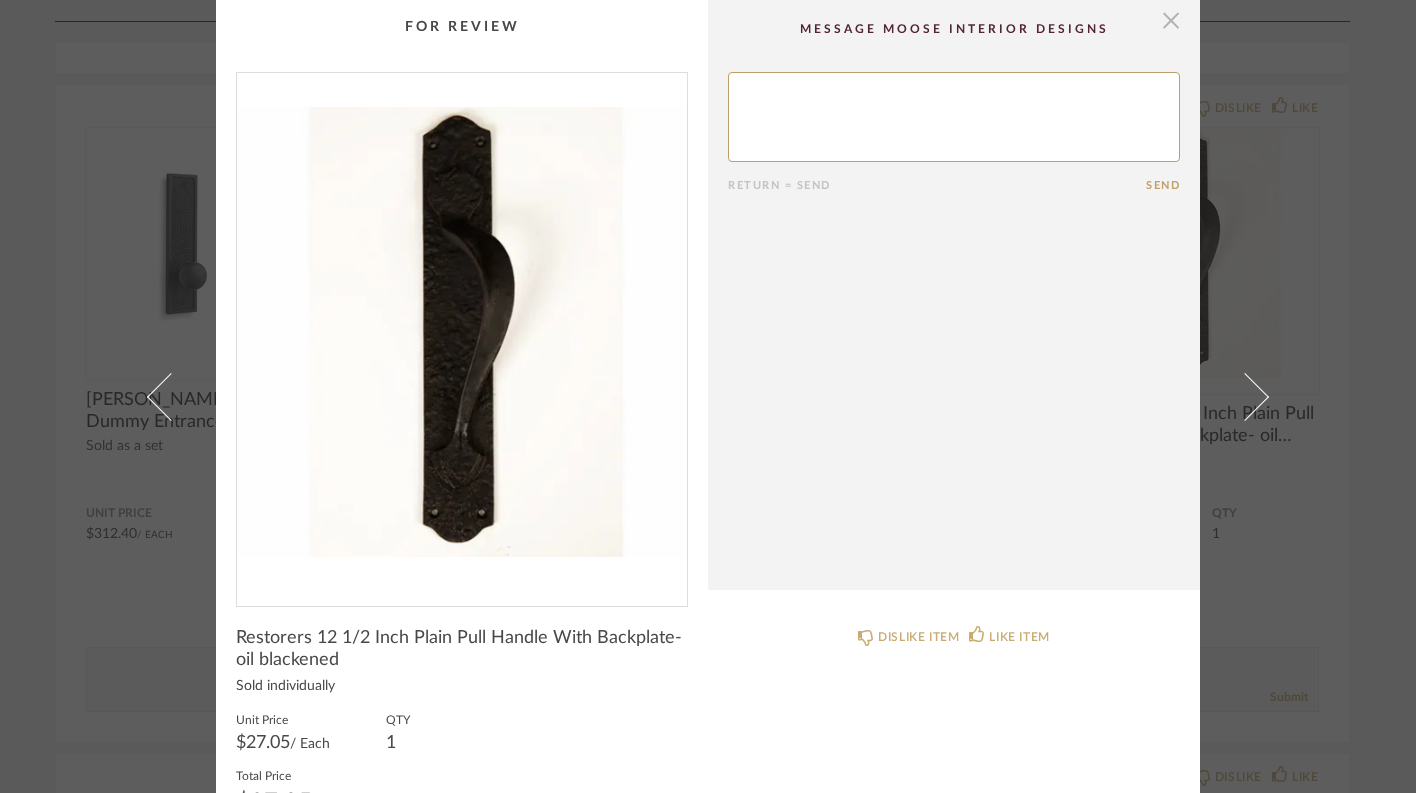click at bounding box center [1171, 20] 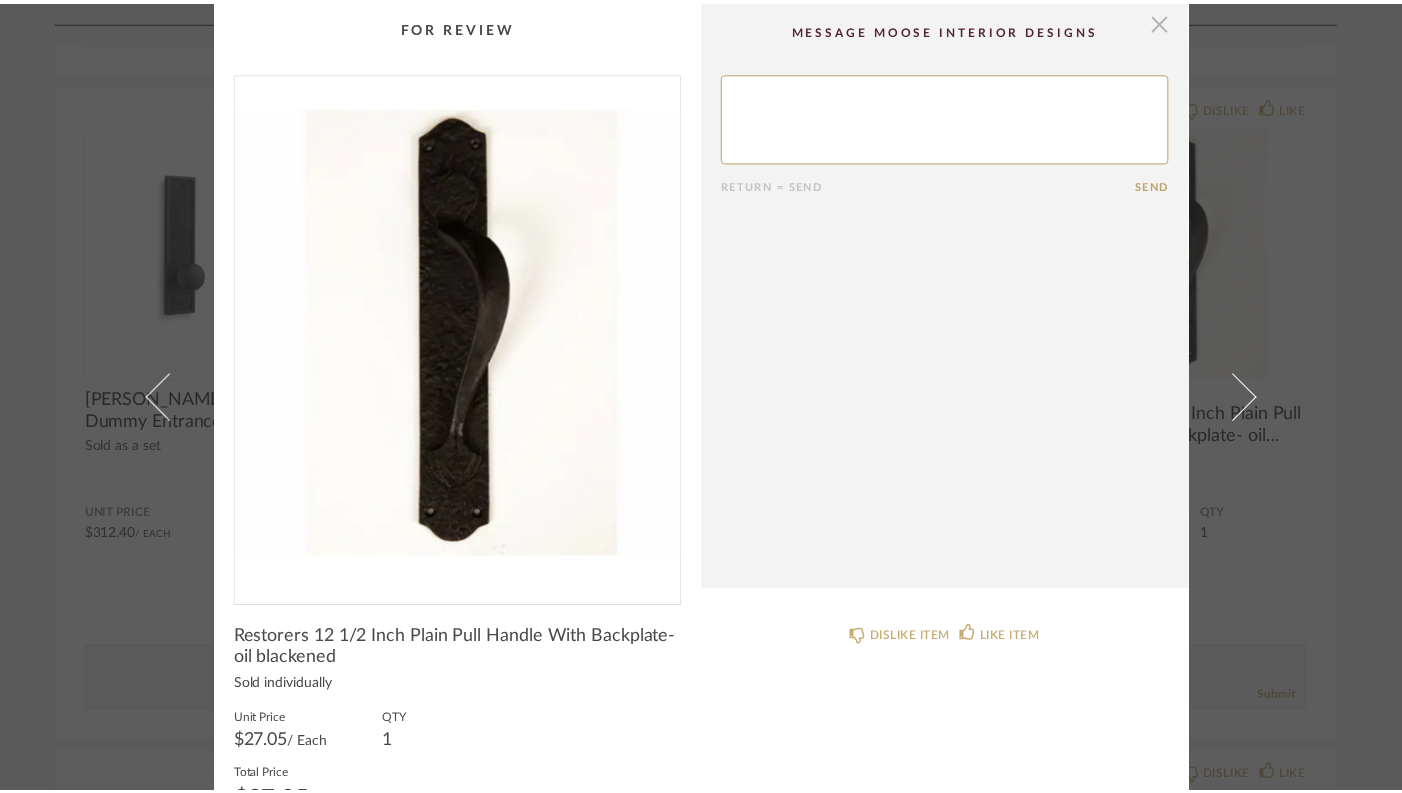 scroll, scrollTop: 2835, scrollLeft: 0, axis: vertical 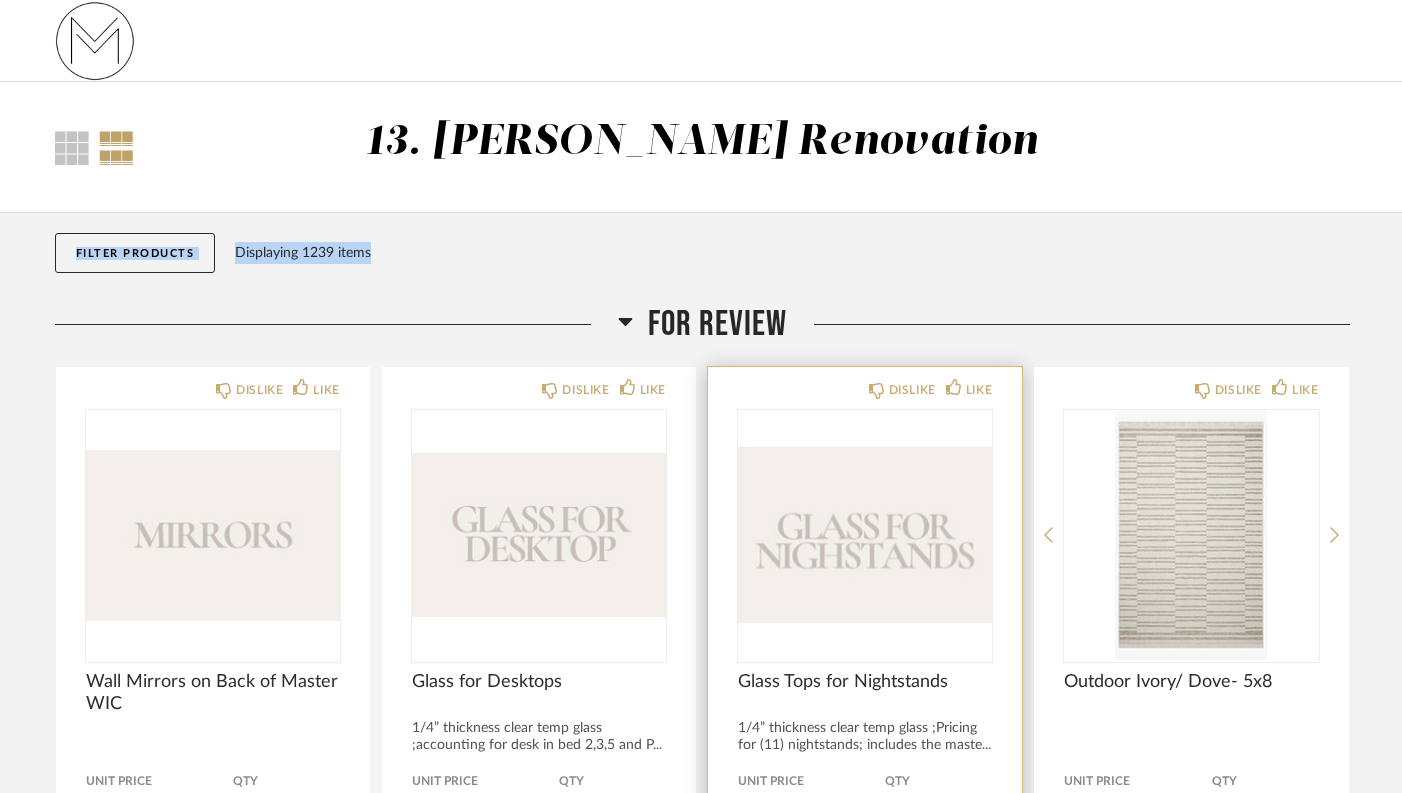 click 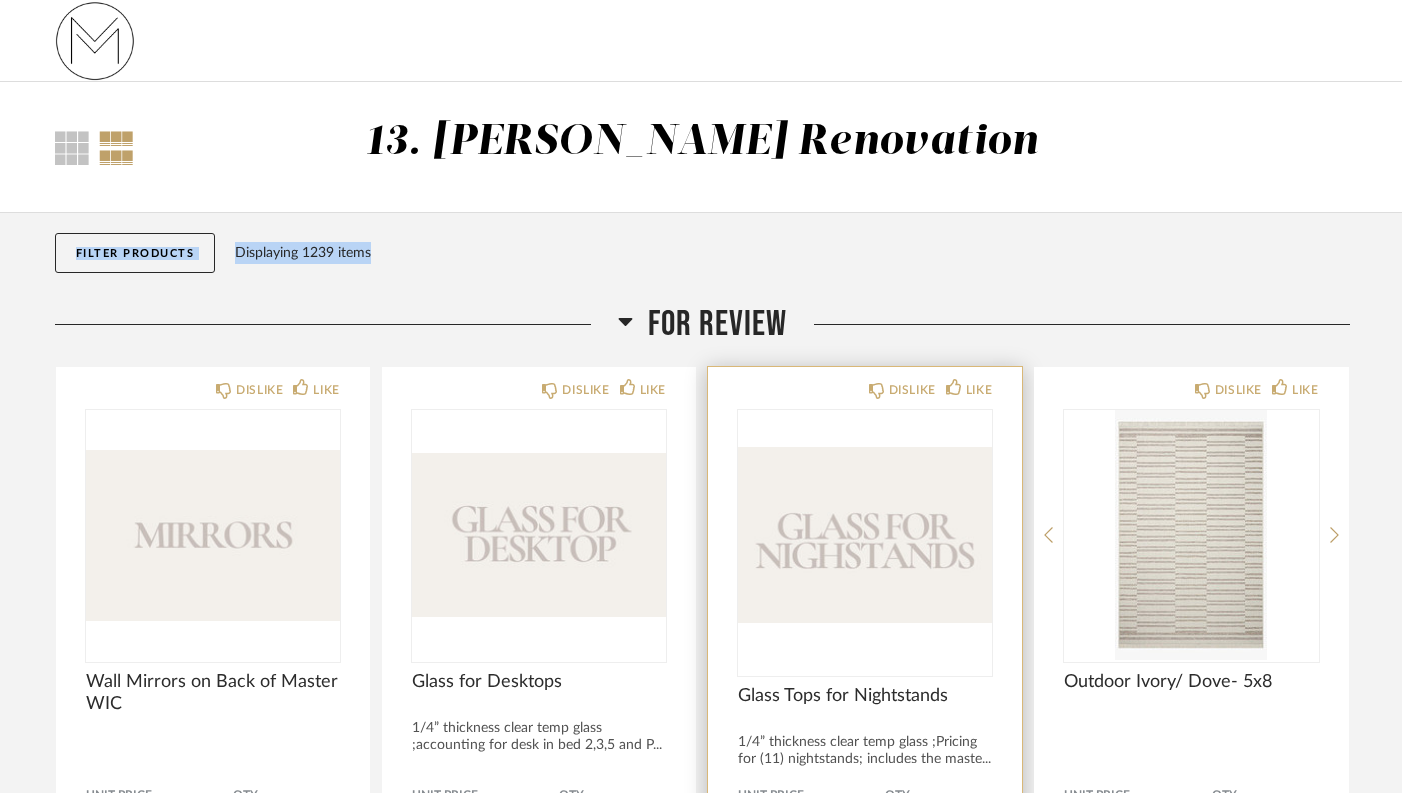 click at bounding box center (865, 535) 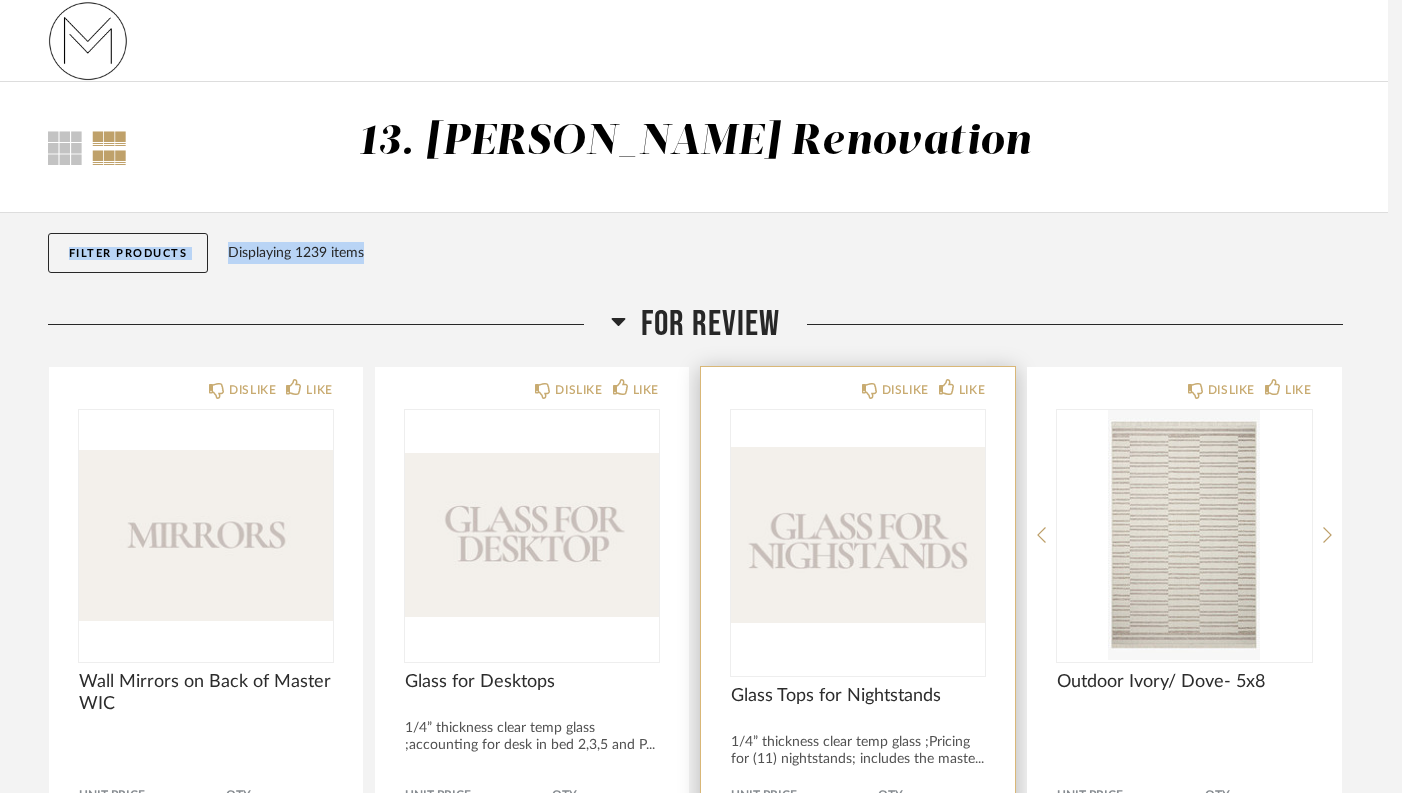 click at bounding box center (701, 396) 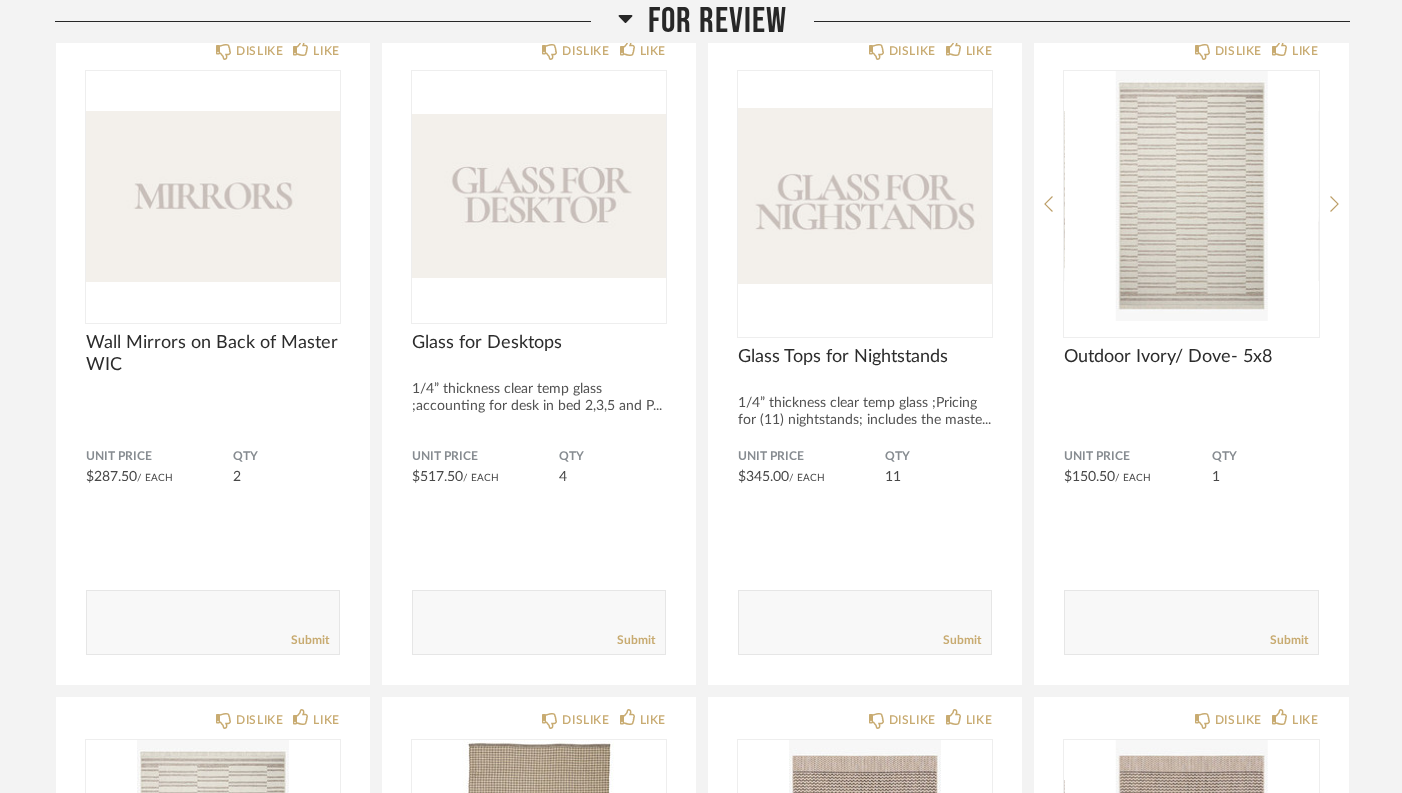 scroll, scrollTop: 370, scrollLeft: 0, axis: vertical 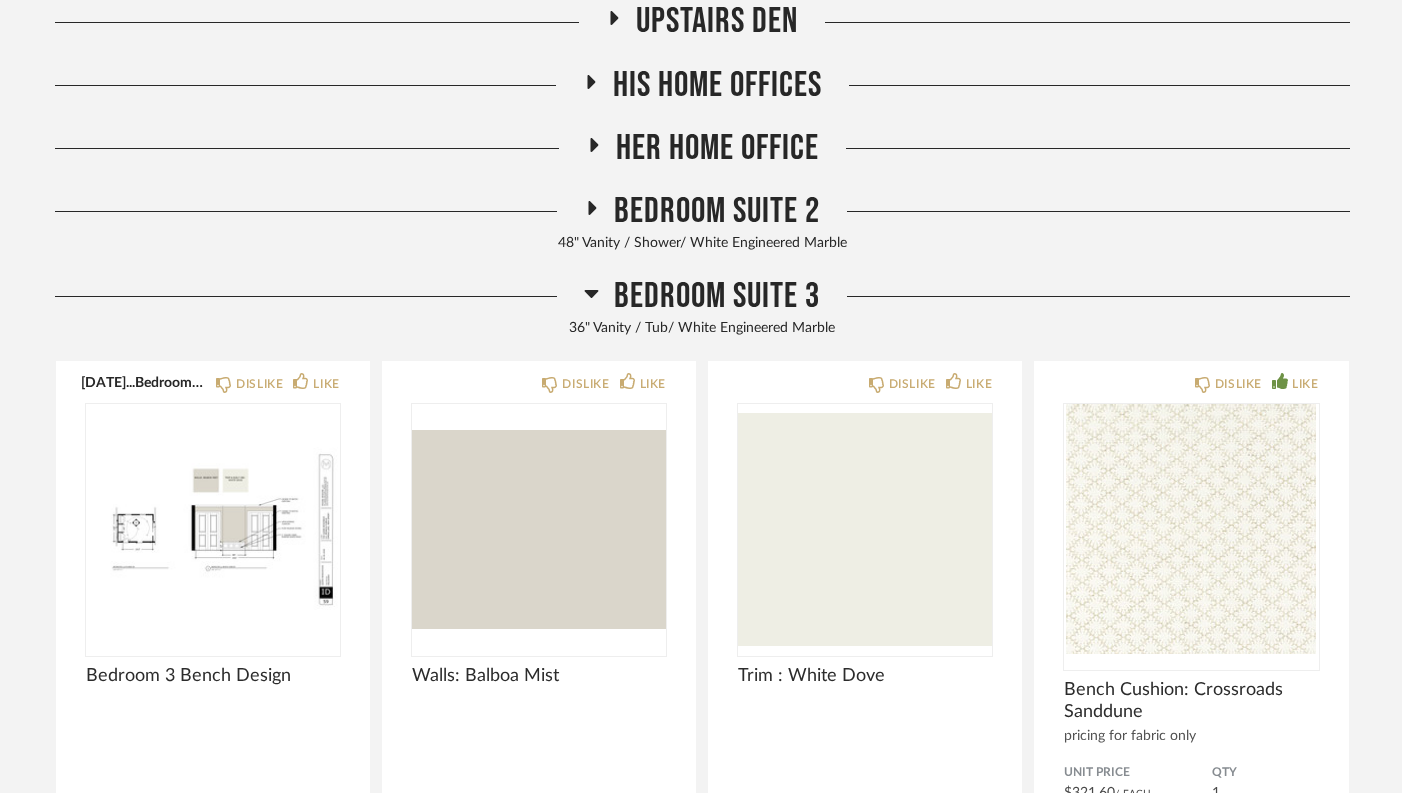 click on "Her Home Office" 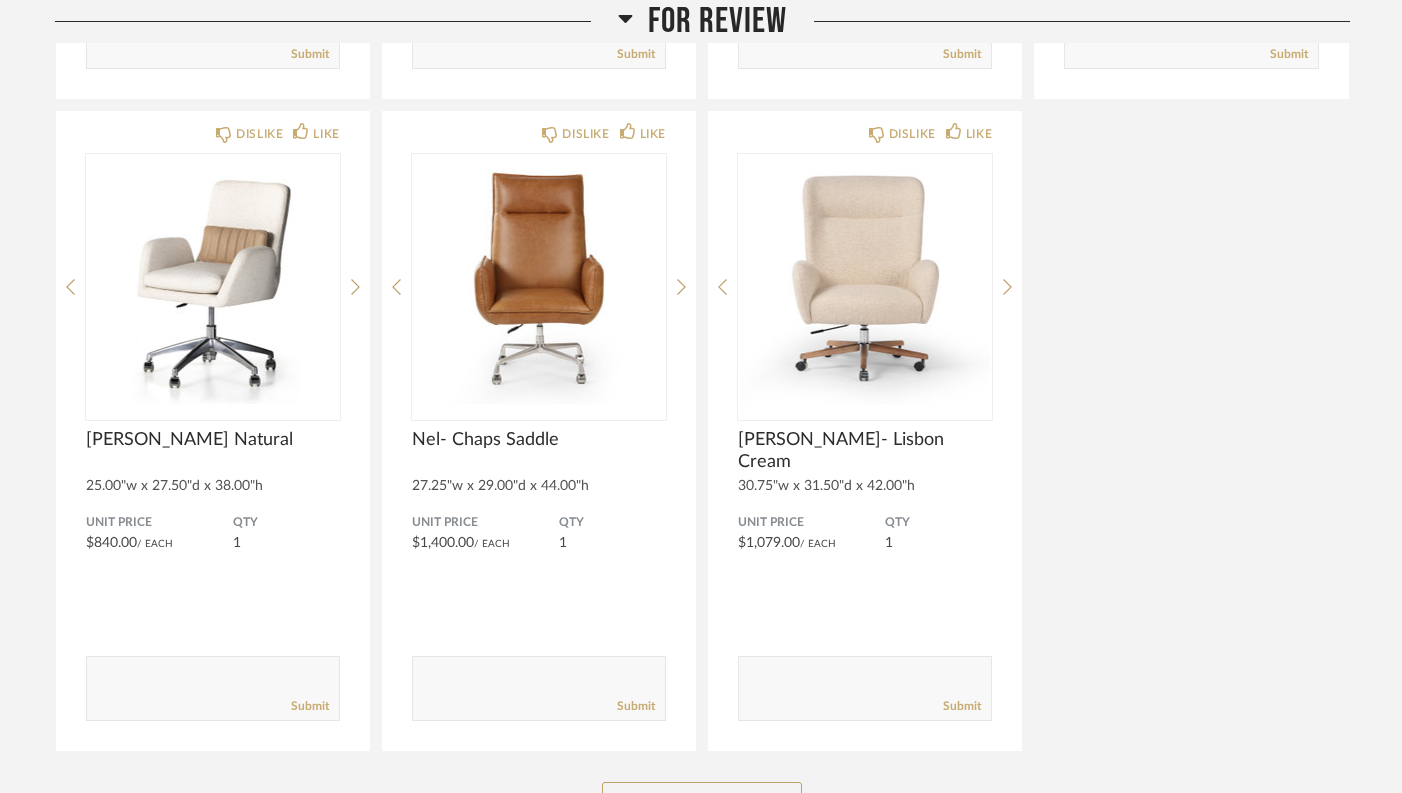 scroll, scrollTop: 4213, scrollLeft: 0, axis: vertical 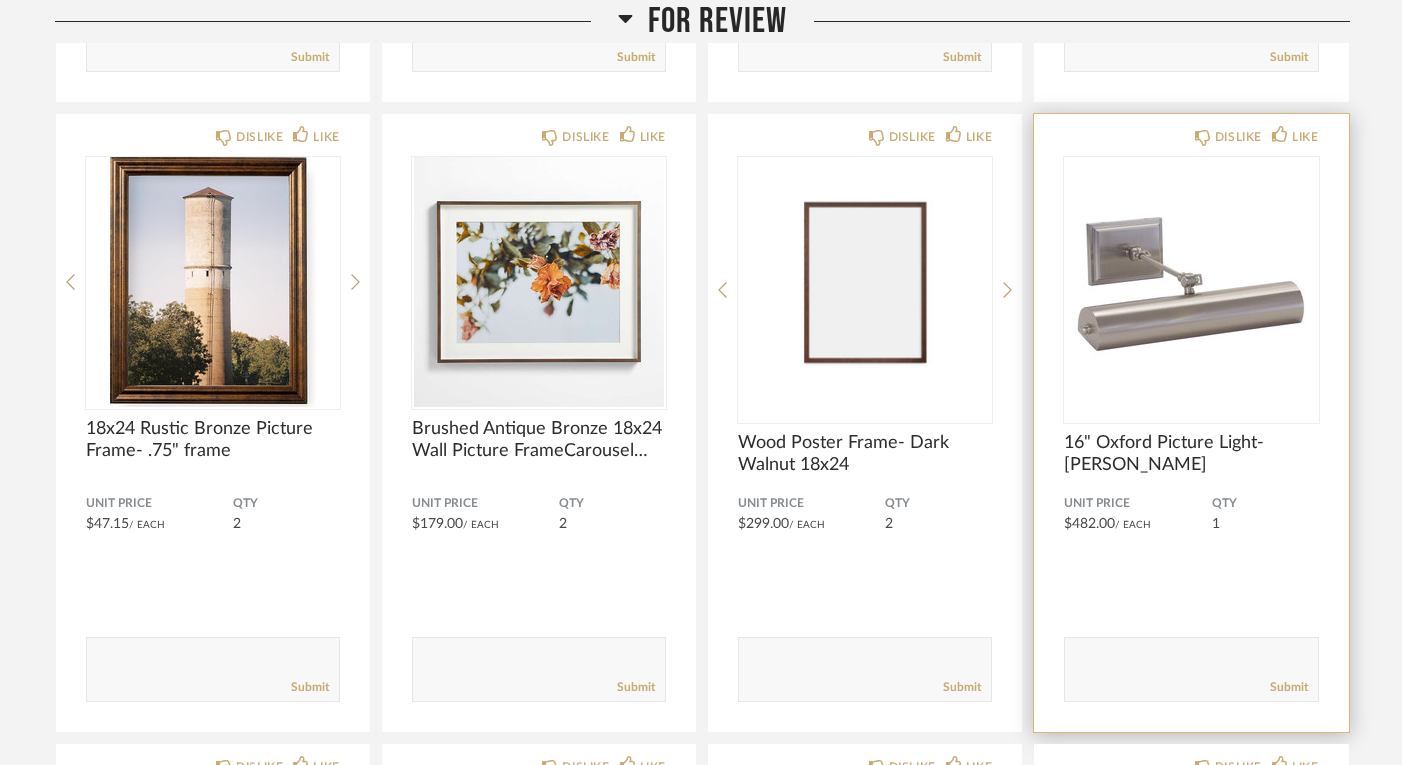 click at bounding box center [1191, 282] 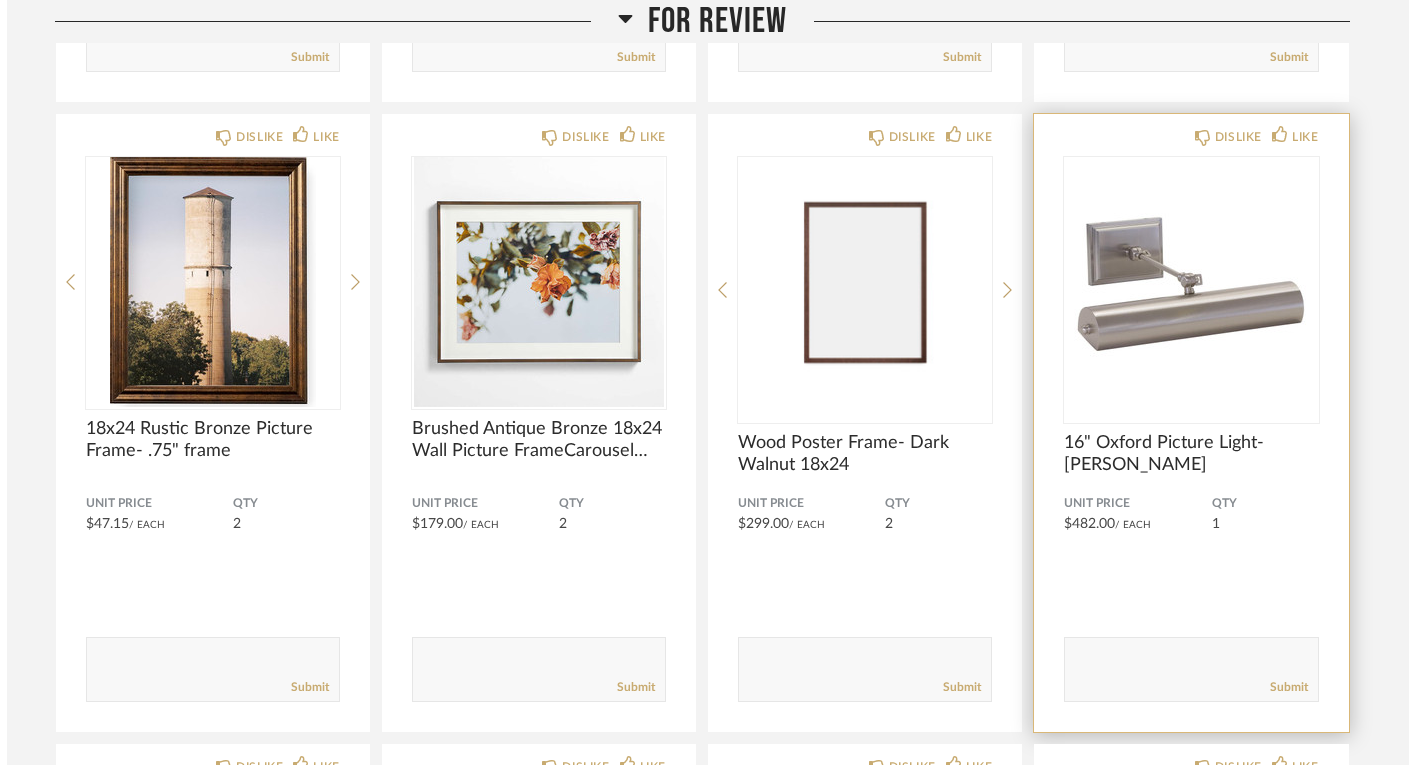 scroll, scrollTop: 0, scrollLeft: 0, axis: both 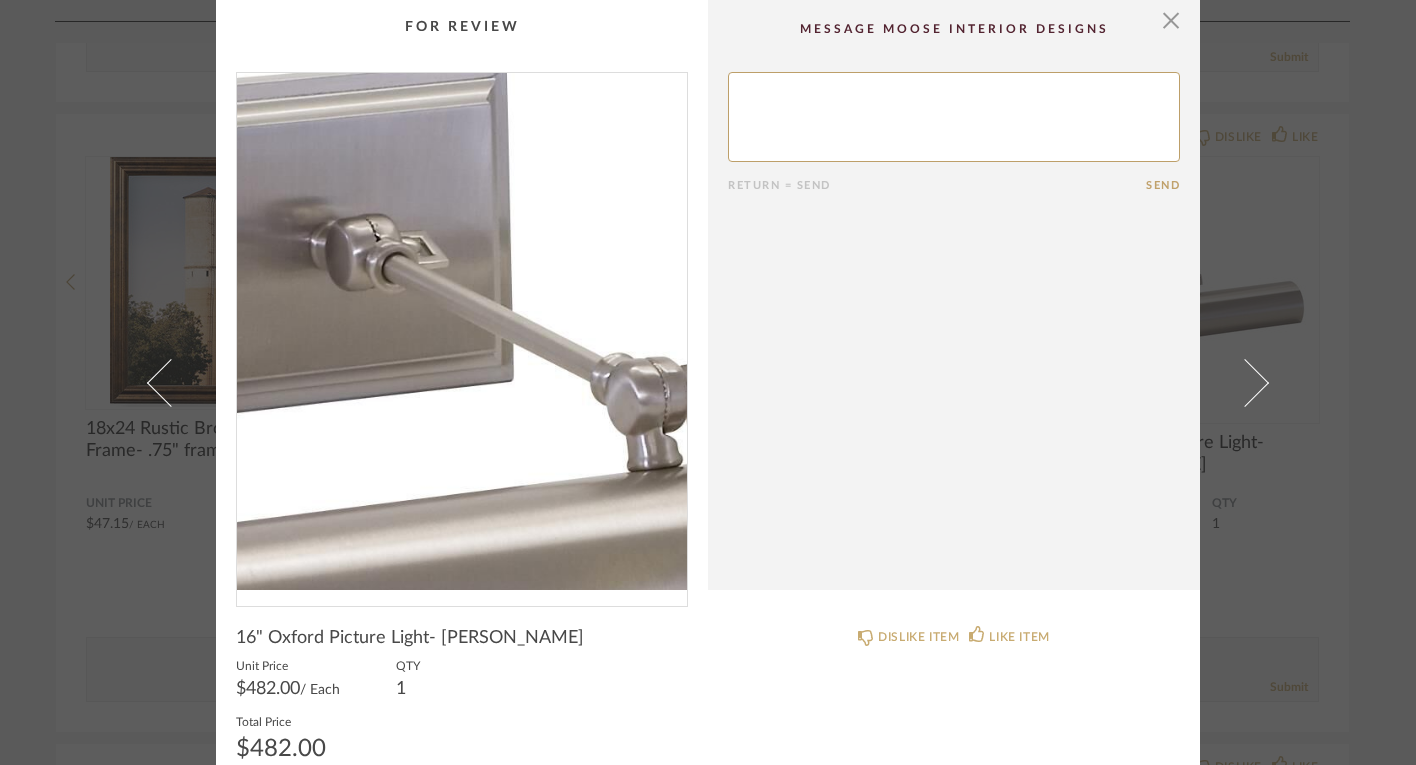 click at bounding box center [462, 331] 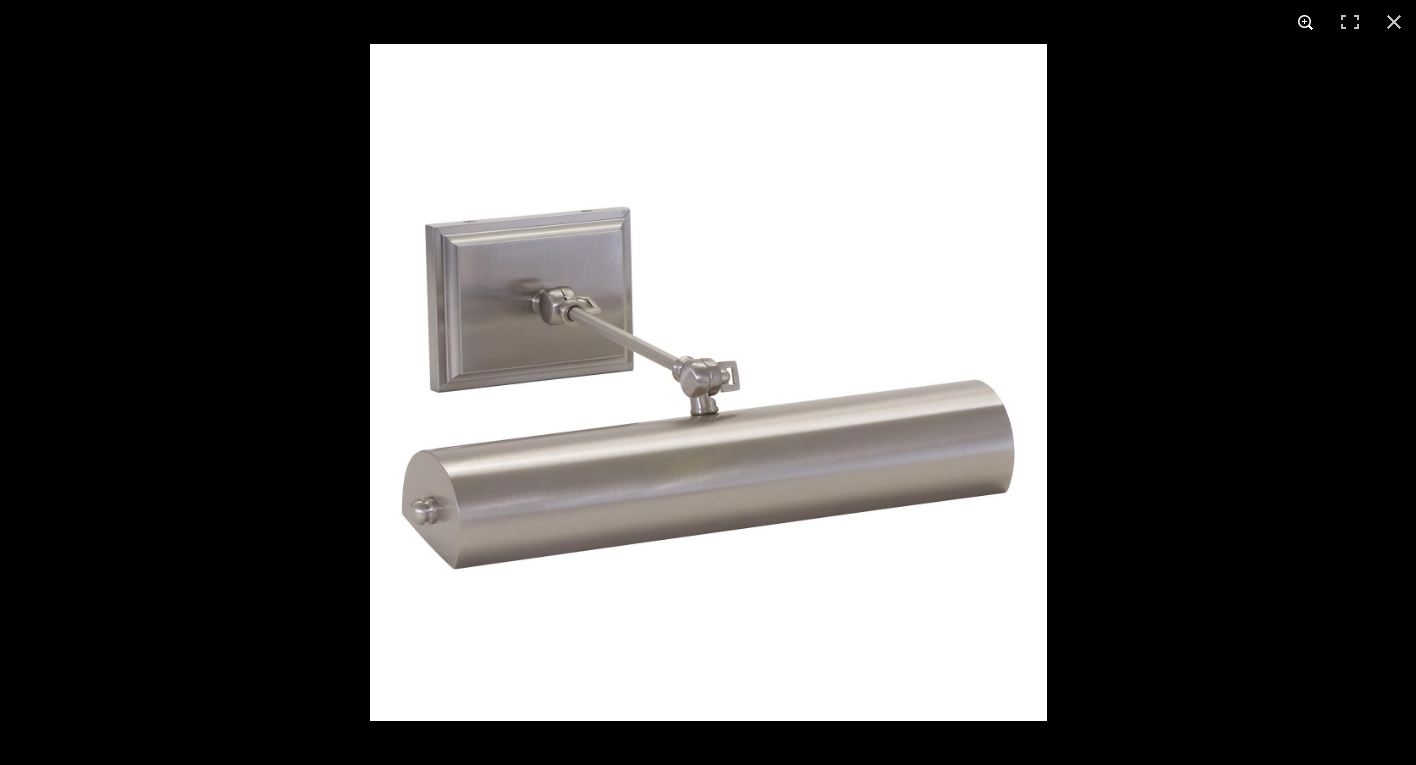 click at bounding box center (1306, 22) 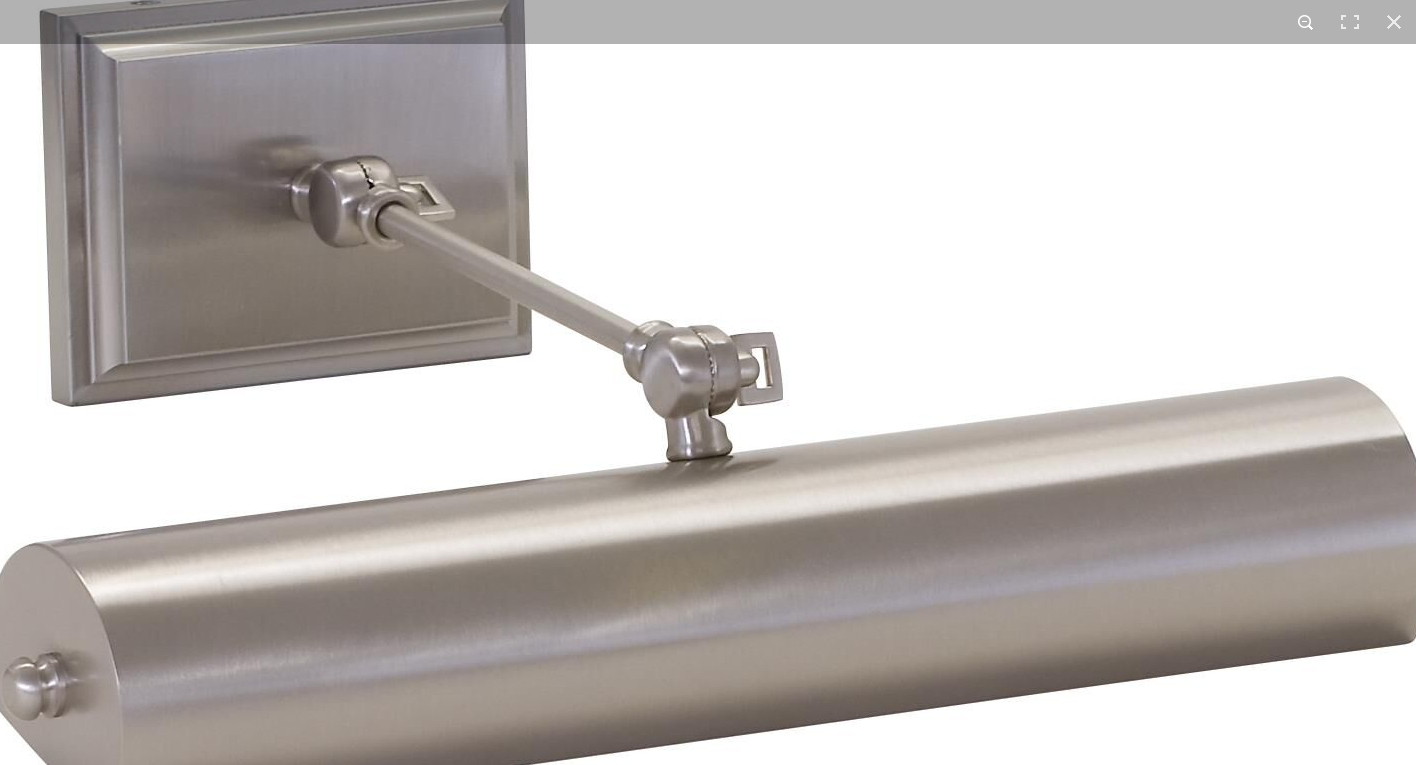 click at bounding box center (1306, 22) 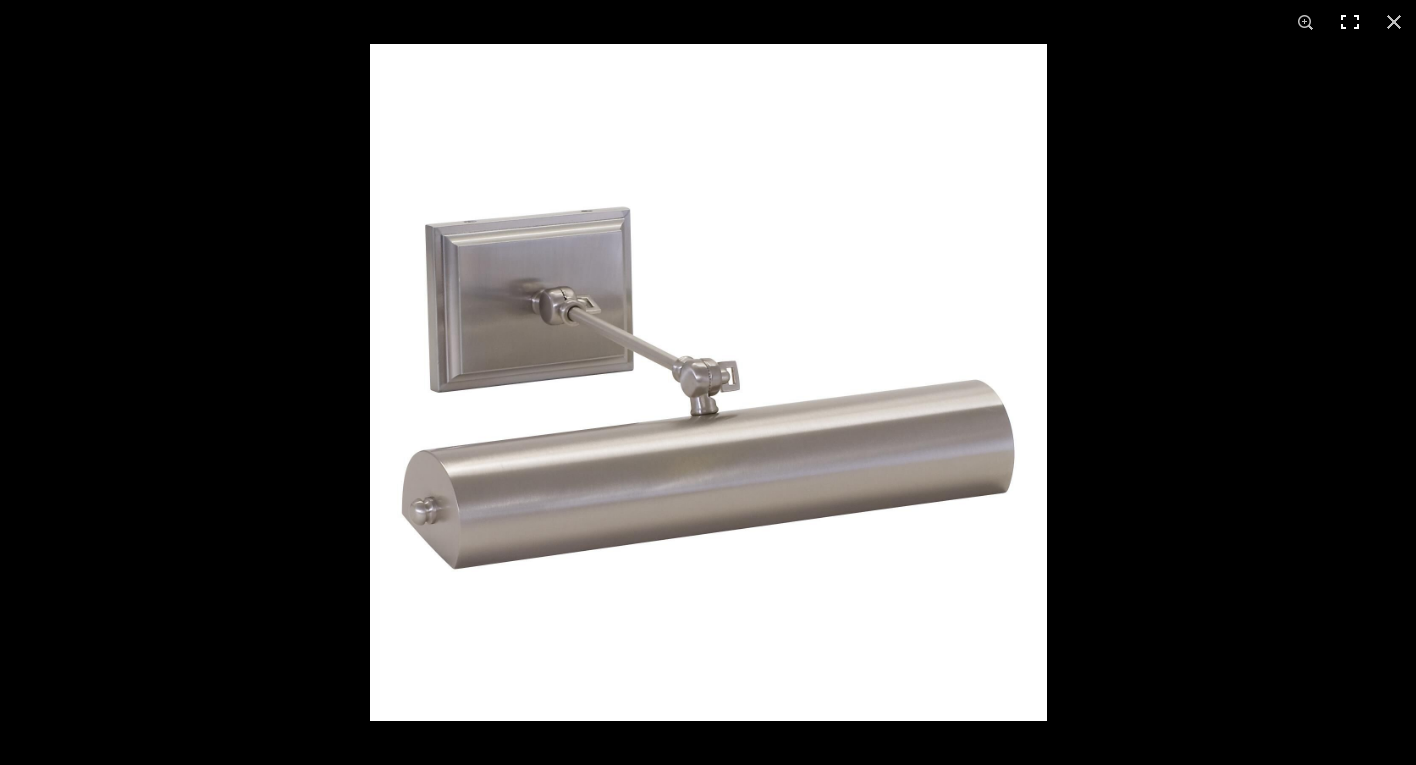 click at bounding box center (1350, 22) 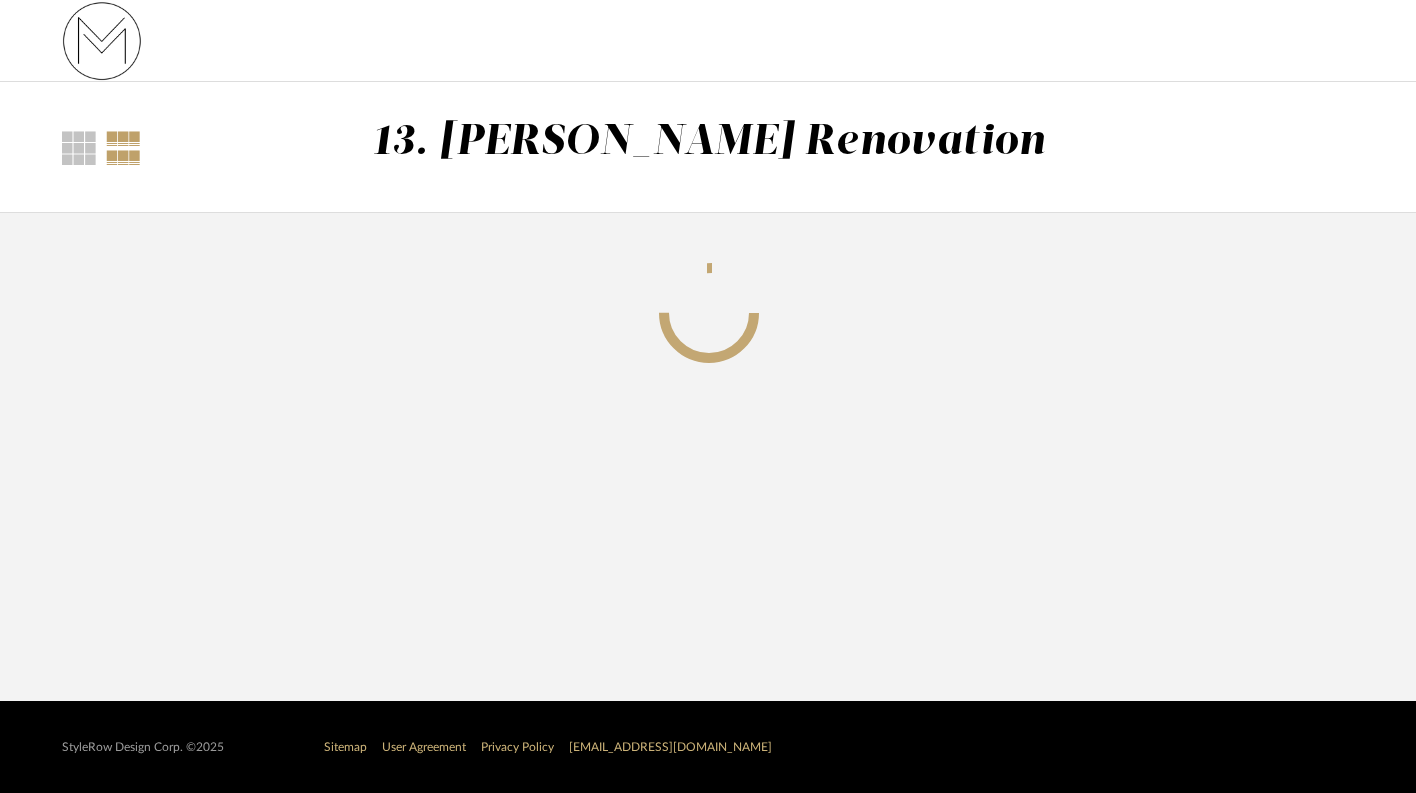 scroll, scrollTop: 0, scrollLeft: 0, axis: both 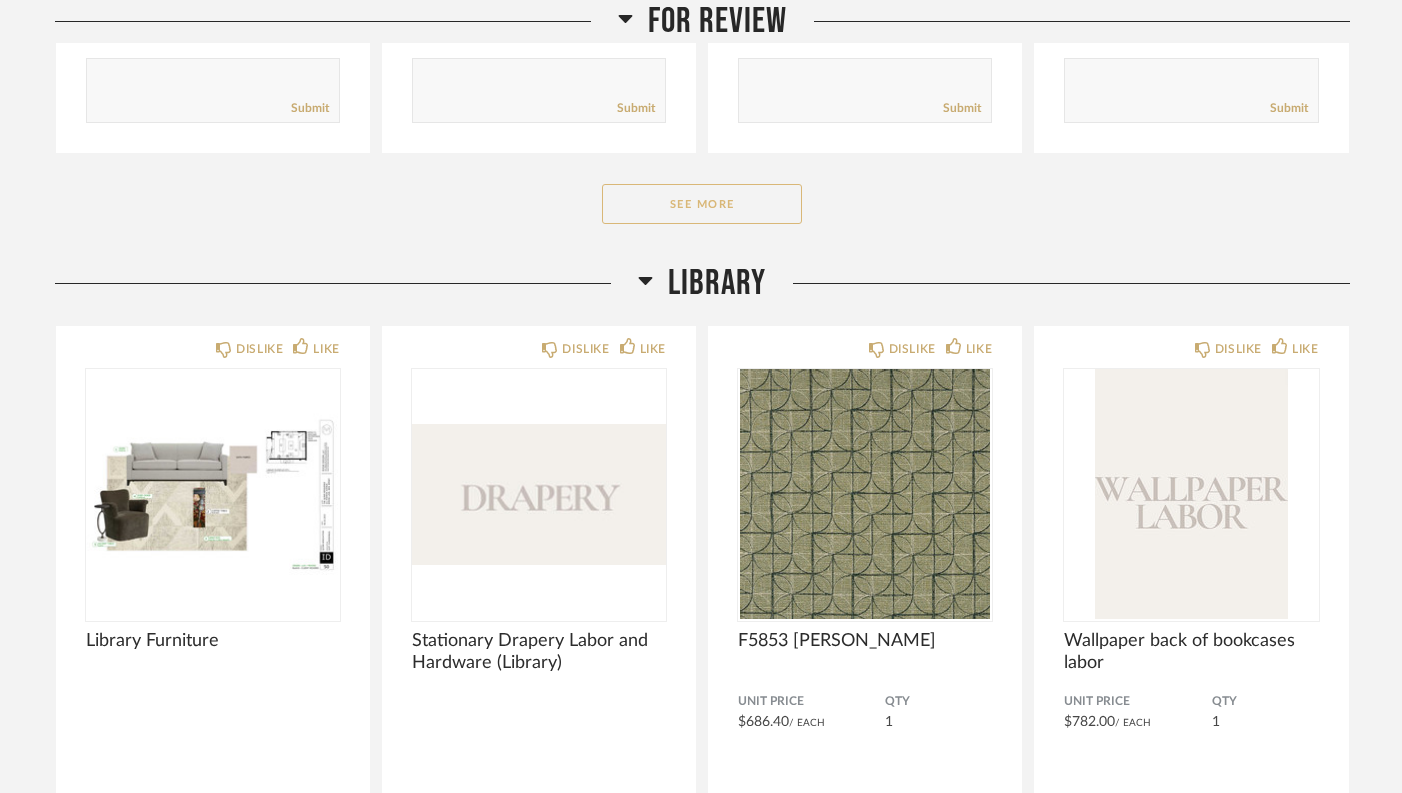 click on "See More" 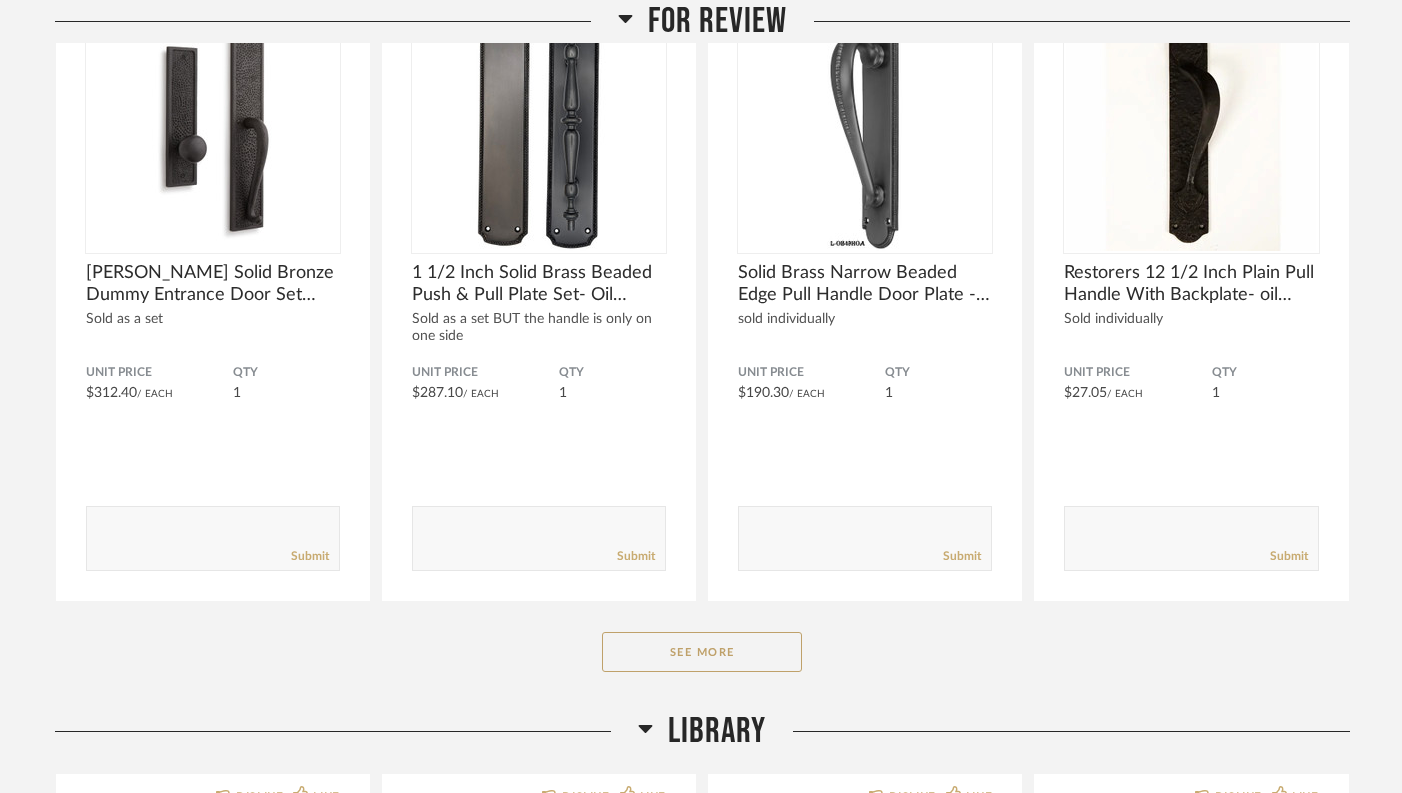 scroll, scrollTop: 2990, scrollLeft: 0, axis: vertical 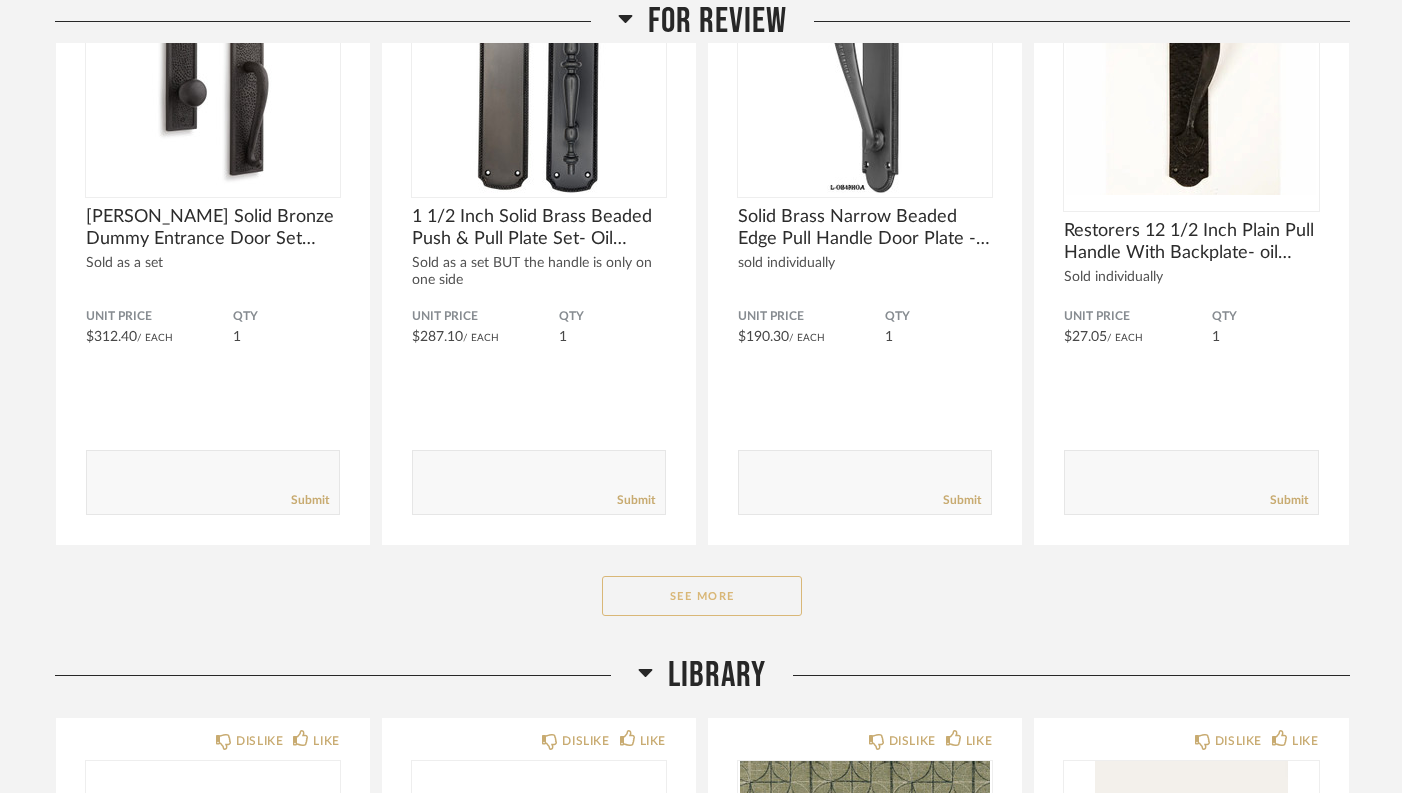 click on "See More" 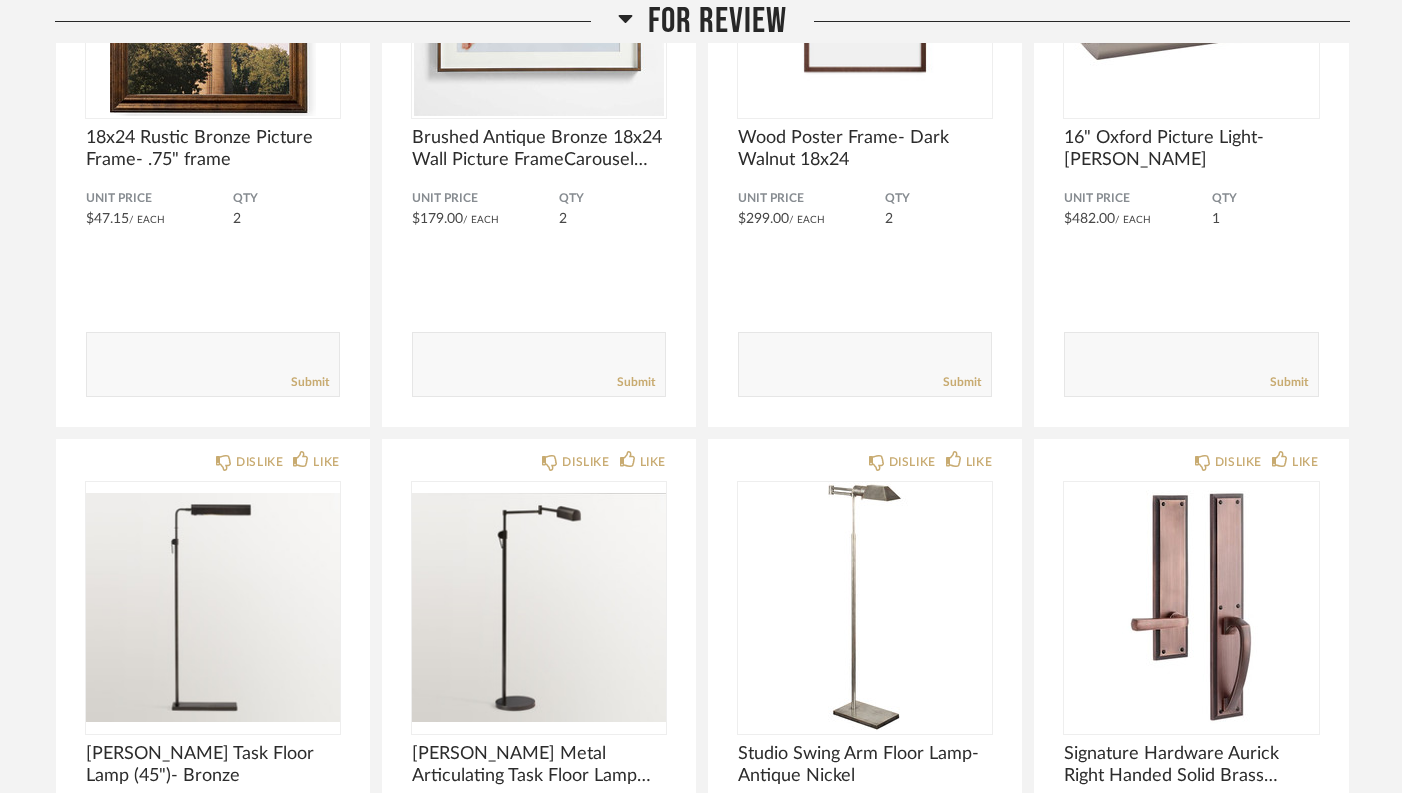 scroll, scrollTop: 1727, scrollLeft: 0, axis: vertical 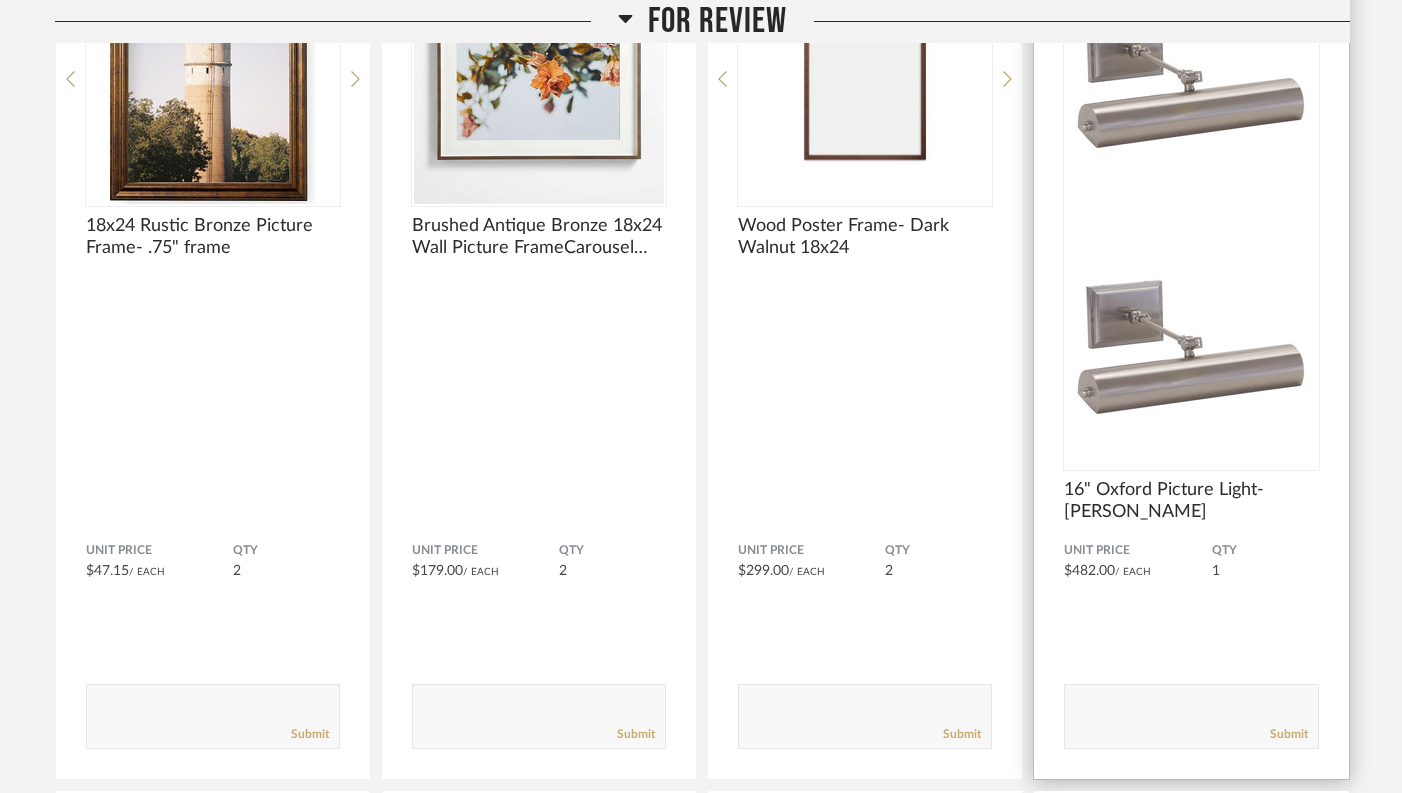 click at bounding box center [1191, 79] 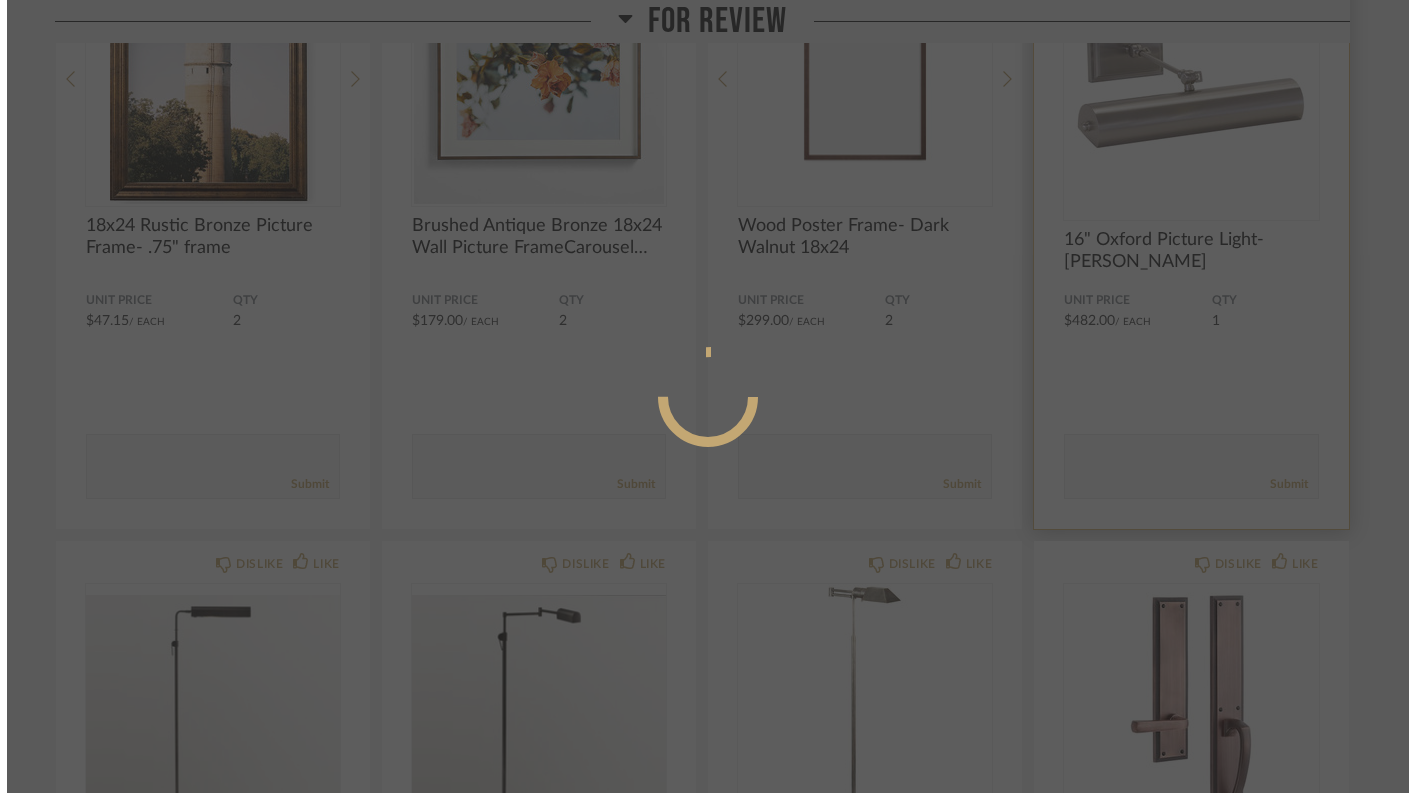 scroll, scrollTop: 0, scrollLeft: 0, axis: both 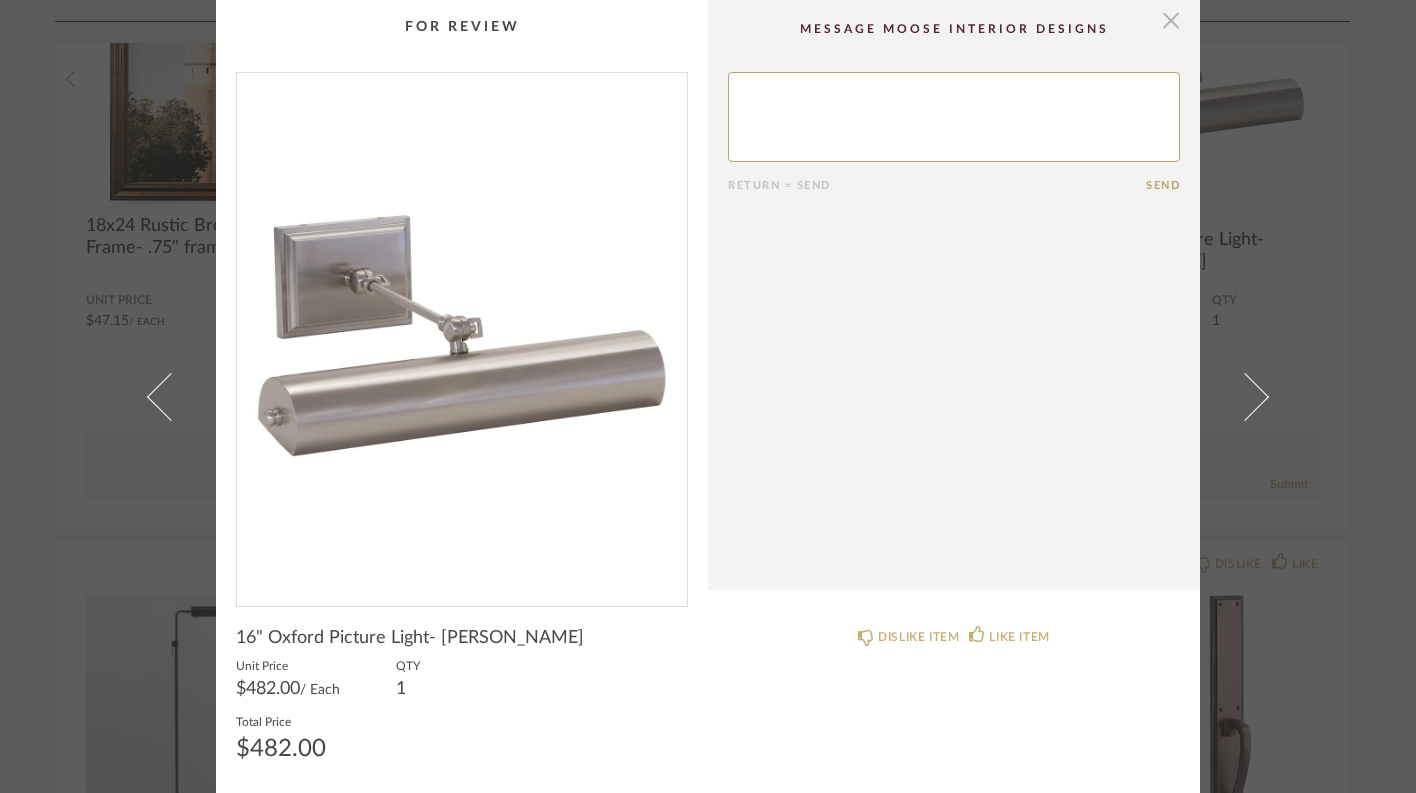 click at bounding box center [1171, 20] 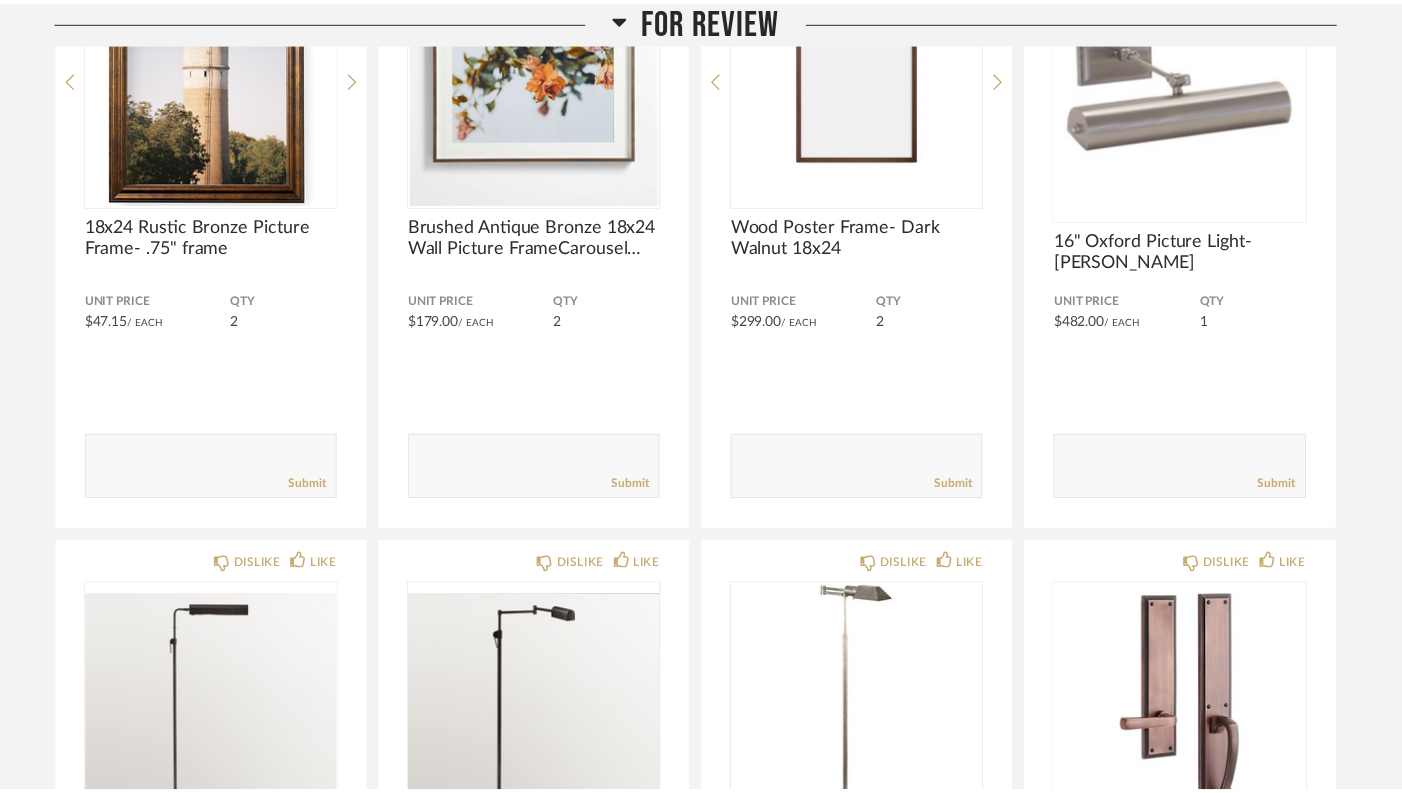scroll, scrollTop: 1727, scrollLeft: 0, axis: vertical 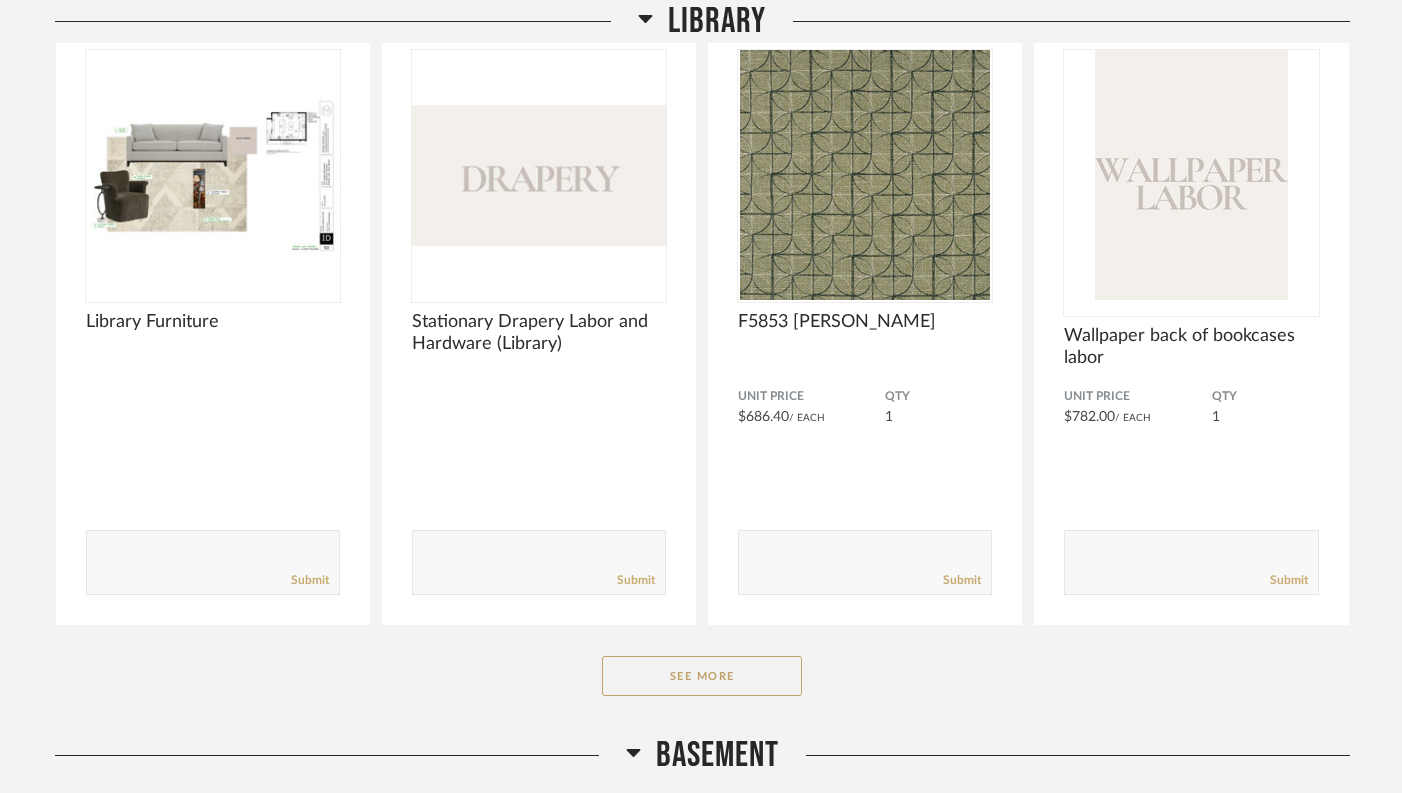 click on "Library    DISLIKE LIKE Library Furniture Comments:       Submit  DISLIKE LIKE Stationary Drapery Labor and Hardware (Library) Comments:       Submit  DISLIKE LIKE  F5853 [PERSON_NAME] Unit Price $686.40  / Each  QTY  1 Comments:       Submit  DISLIKE LIKE Wallpaper back of bookcases labor Unit Price $782.00  / Each  QTY  1 Comments:       Submit   See More" 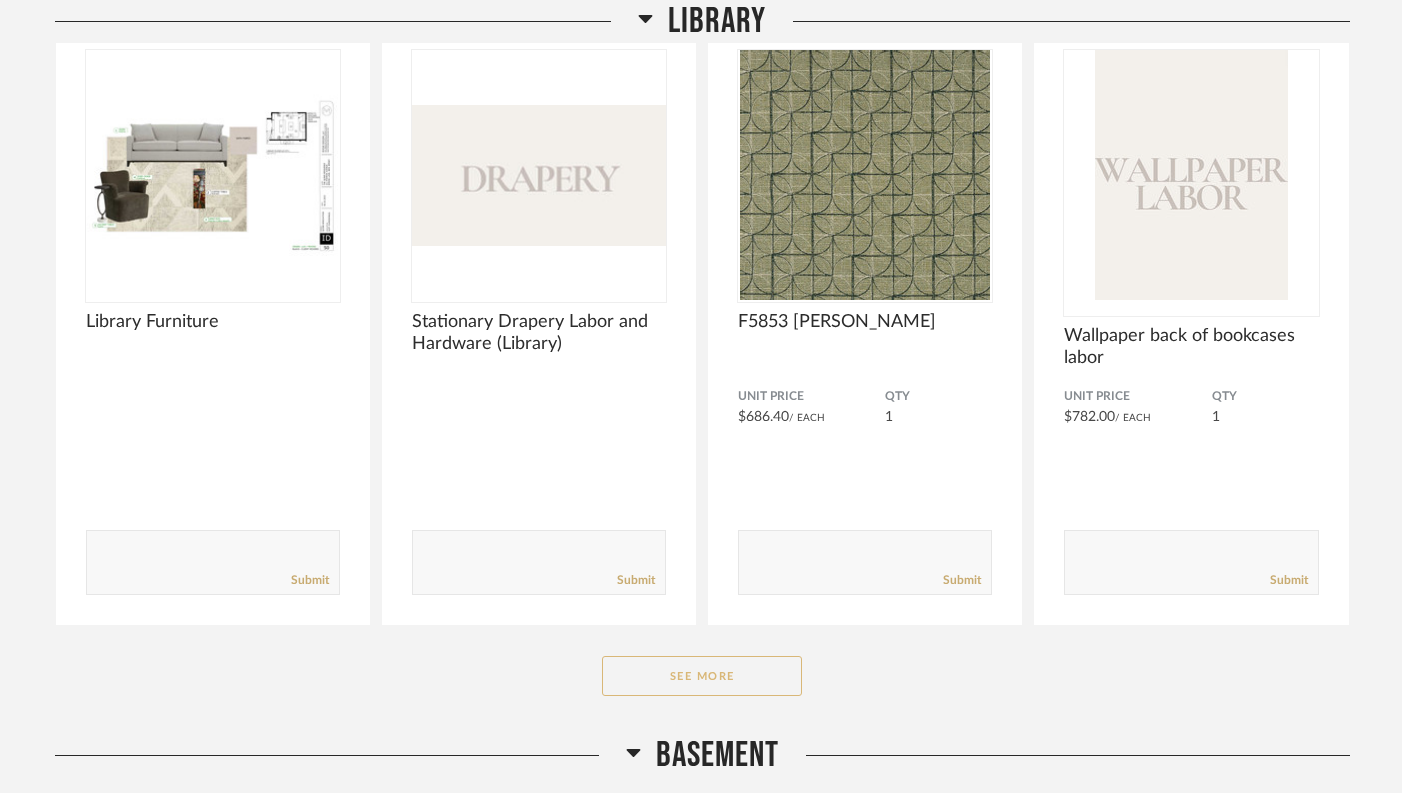click on "See More" 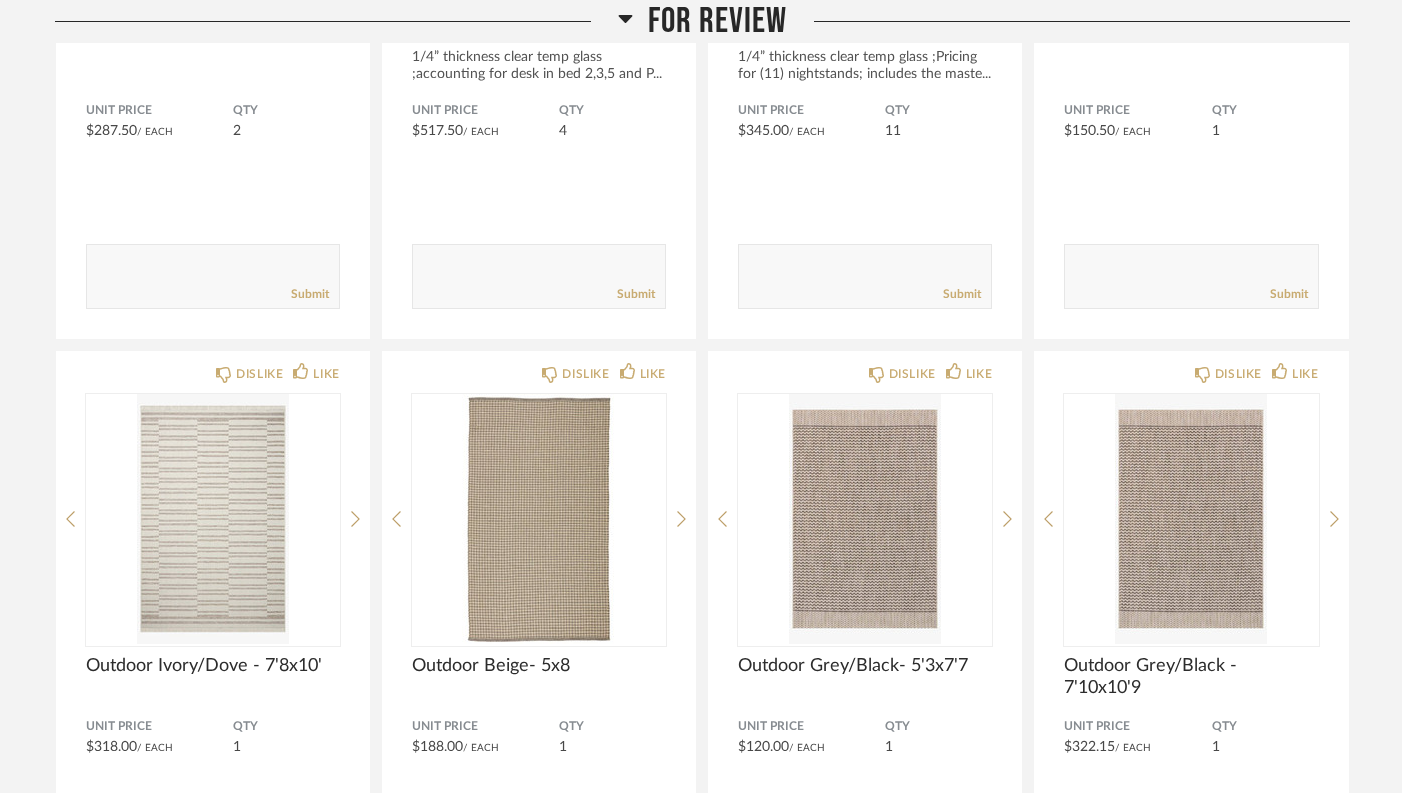 scroll, scrollTop: 0, scrollLeft: 0, axis: both 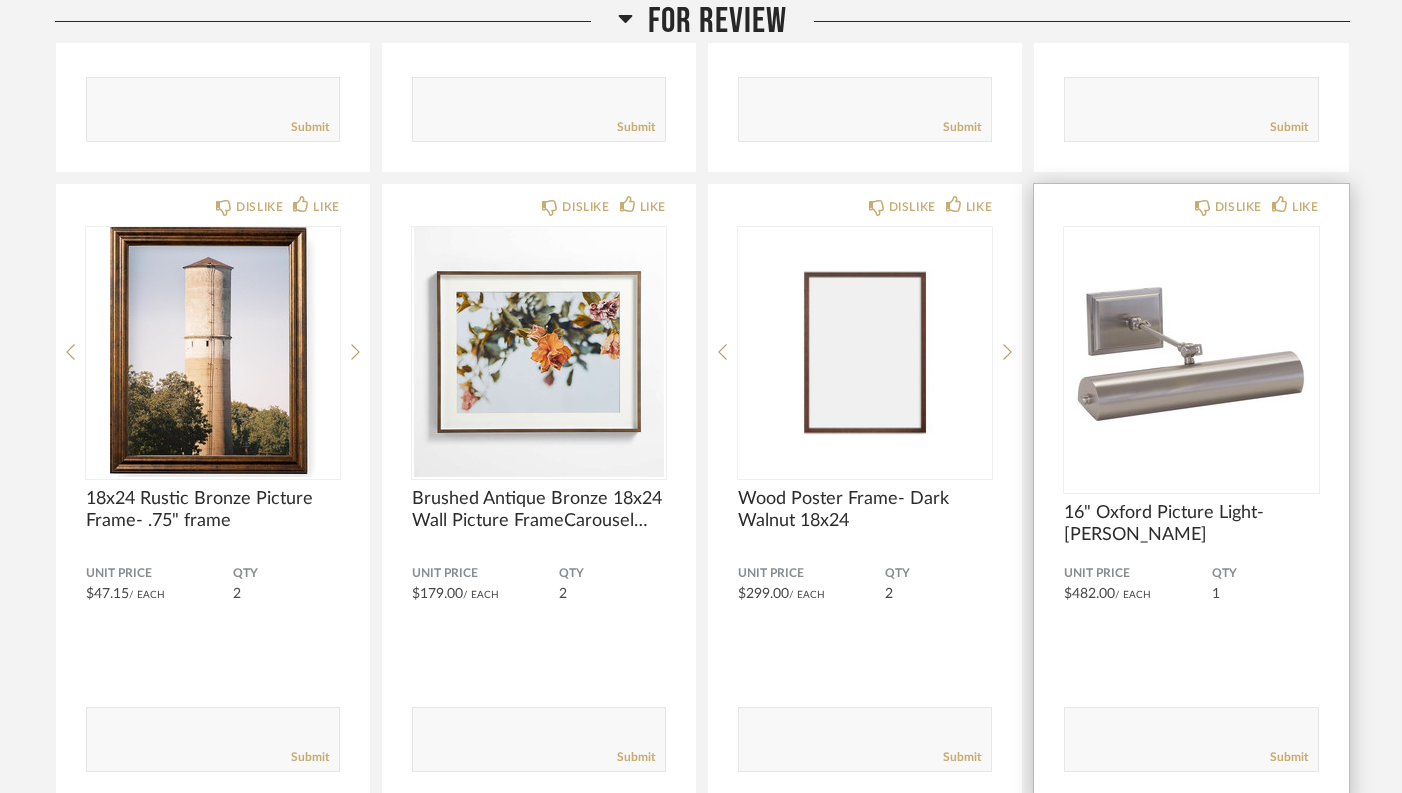 click at bounding box center [1191, 352] 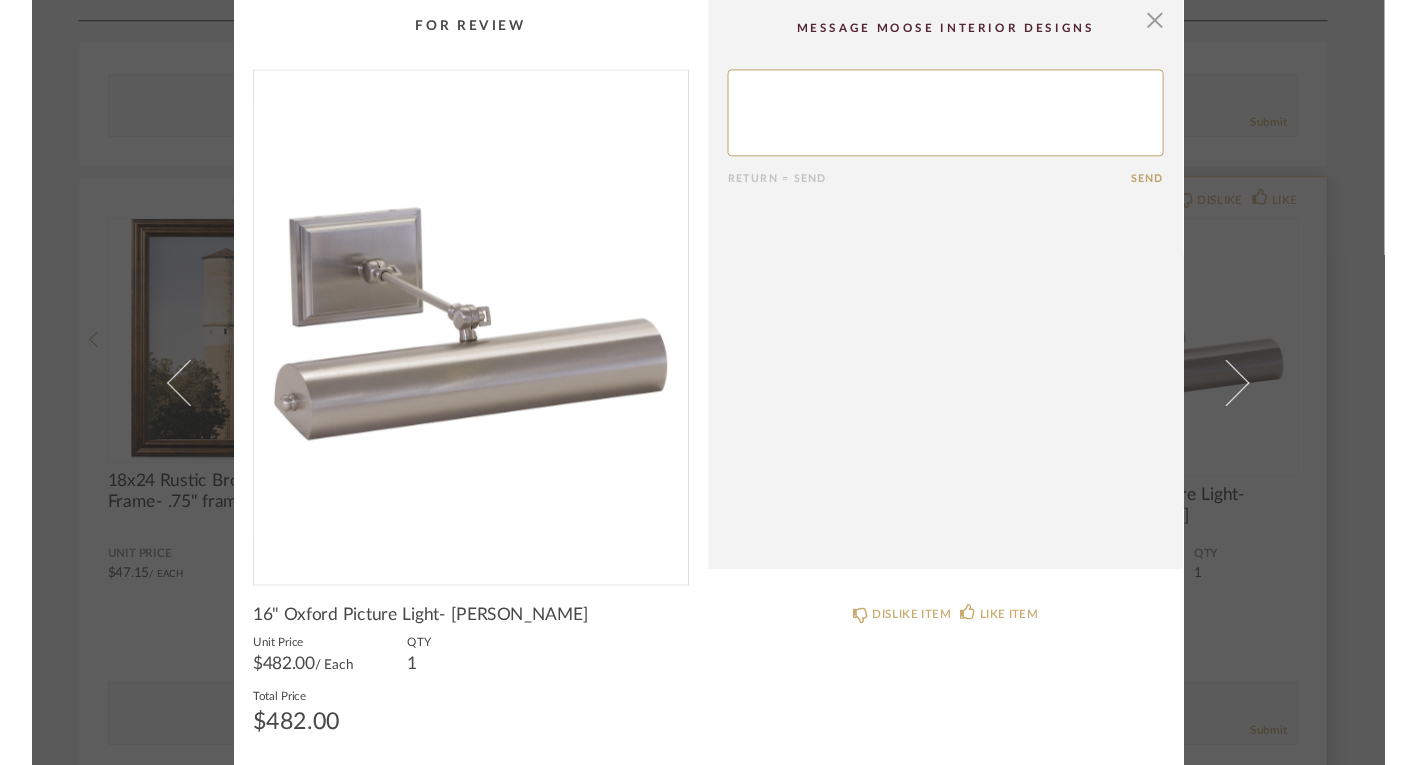 scroll, scrollTop: 0, scrollLeft: 0, axis: both 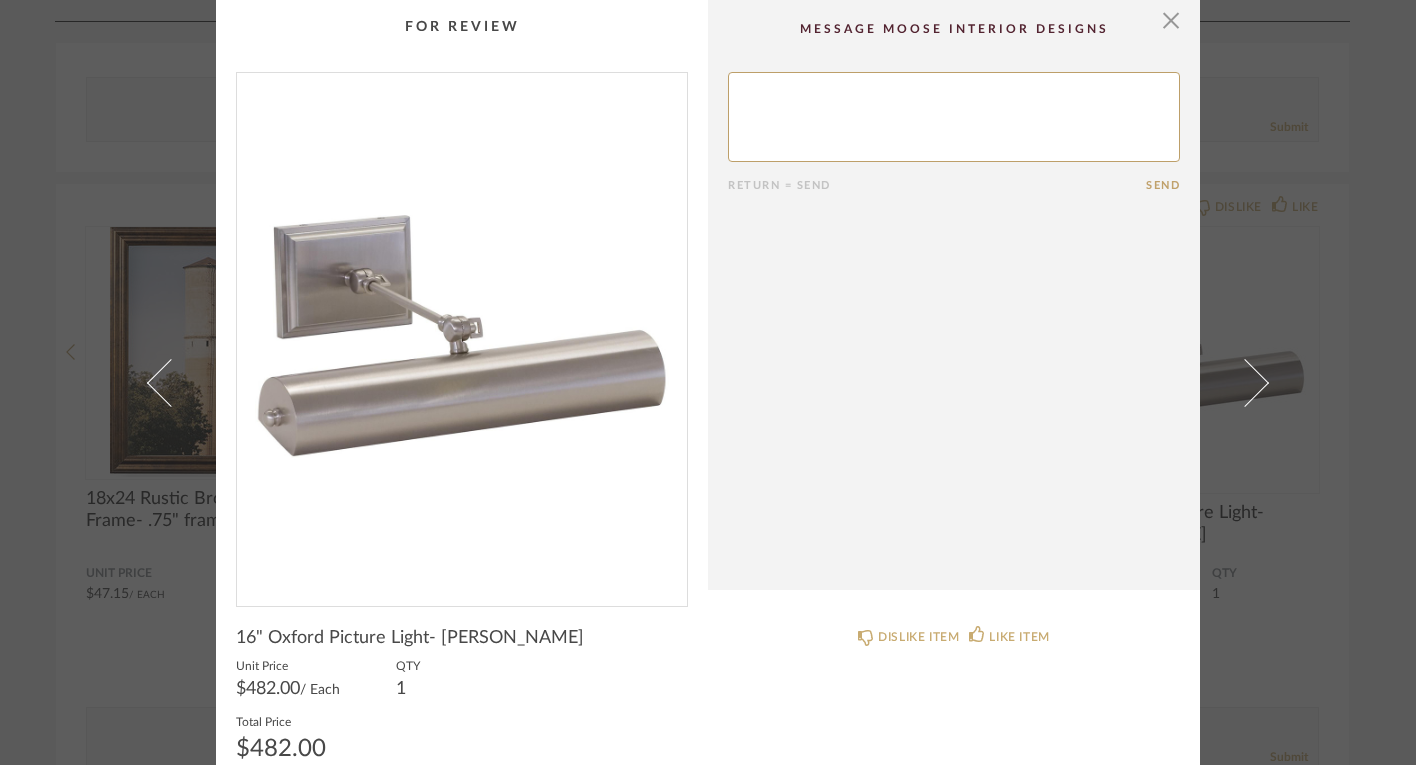 click on "×      Return = Send  Send  16" Oxford Picture Light- Satin Nickel  Unit Price  $482.00  / Each  QTY  1  Total Price   $482.00  DISLIKE ITEM LIKE ITEM" at bounding box center [708, 382] 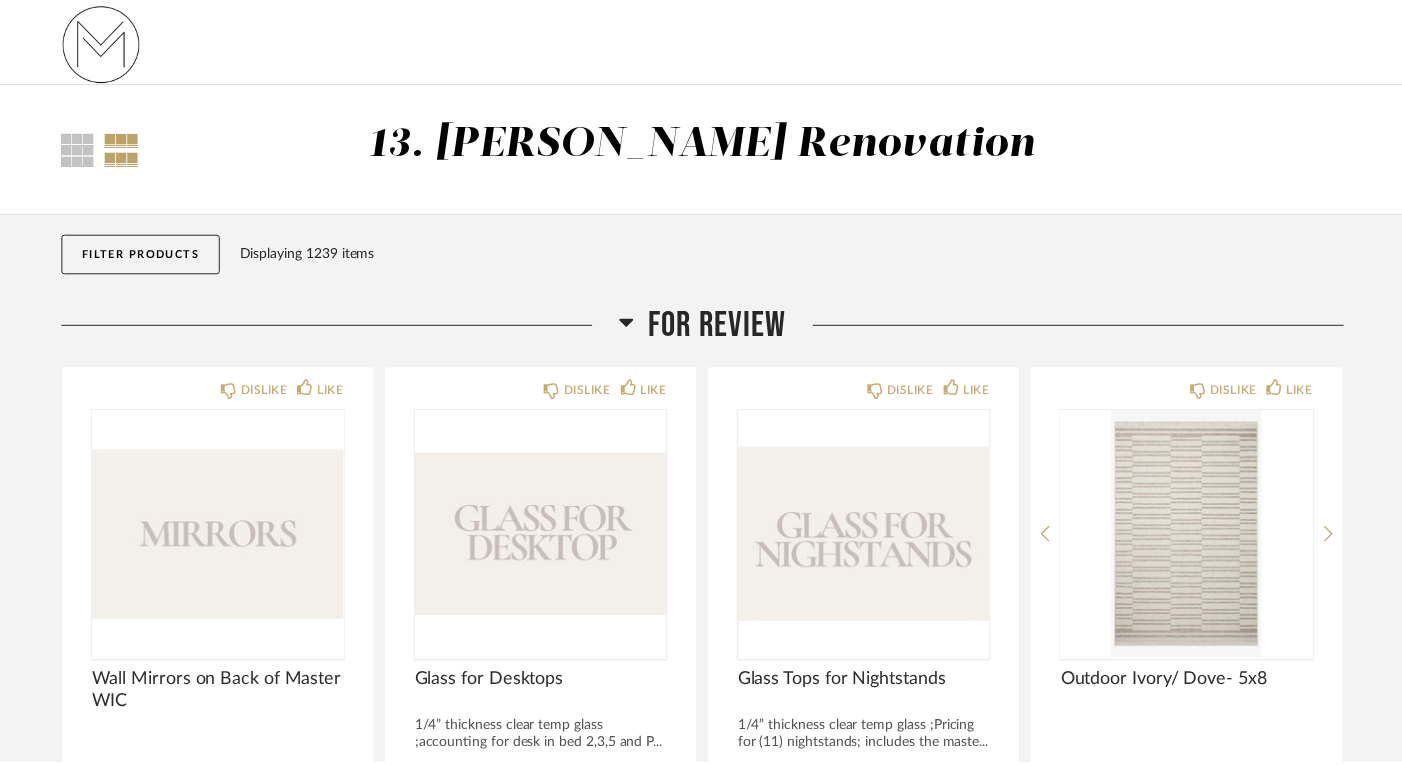 scroll, scrollTop: 1454, scrollLeft: 0, axis: vertical 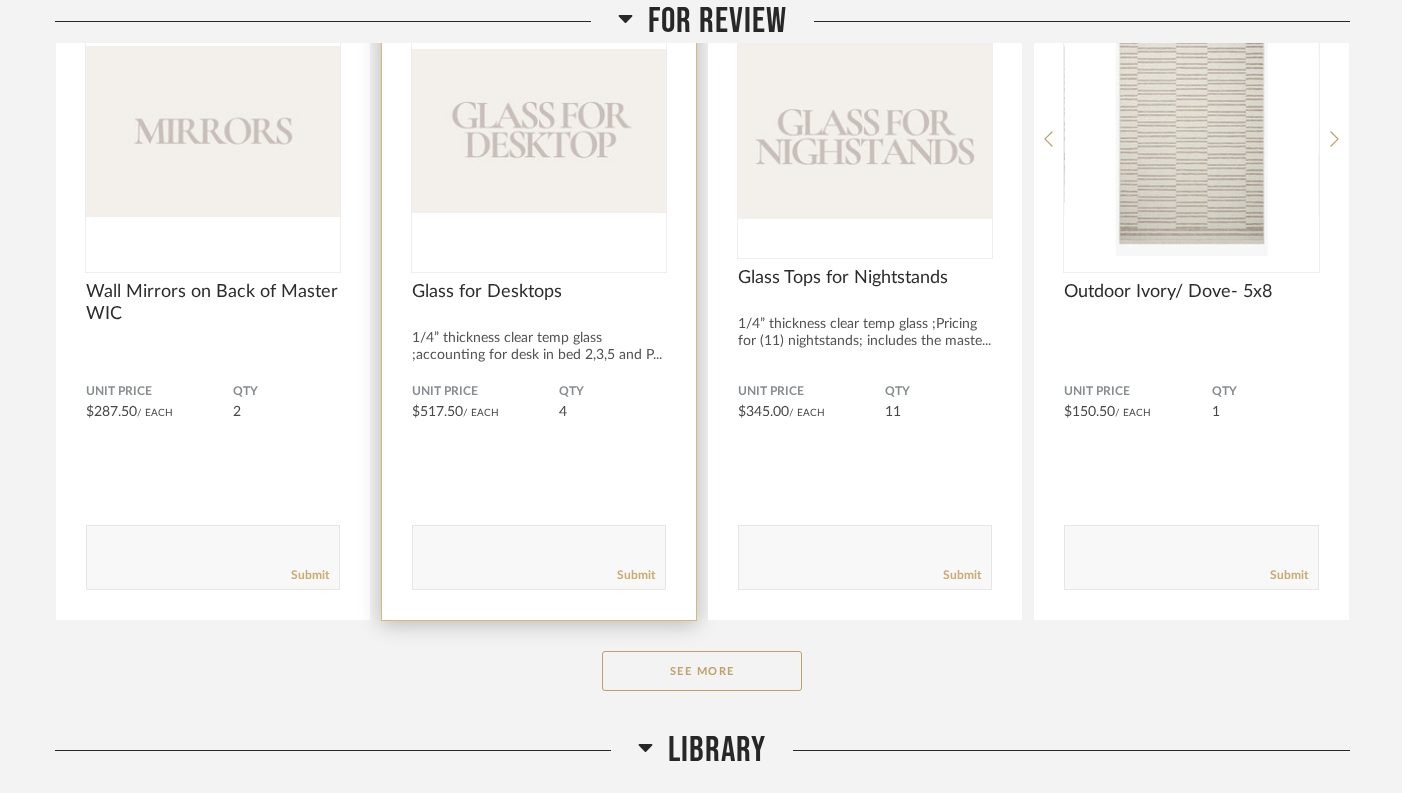 click at bounding box center (539, 131) 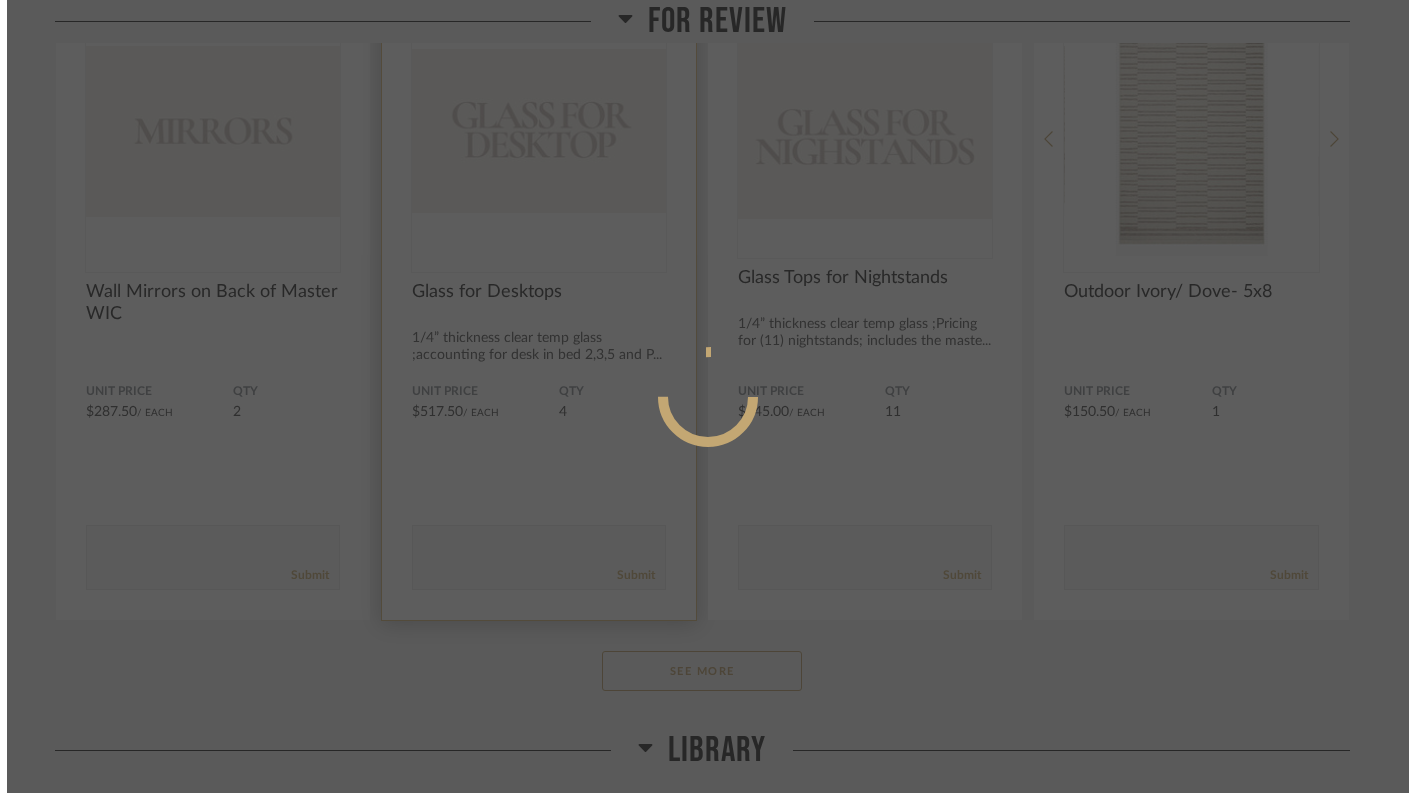 scroll, scrollTop: 0, scrollLeft: 0, axis: both 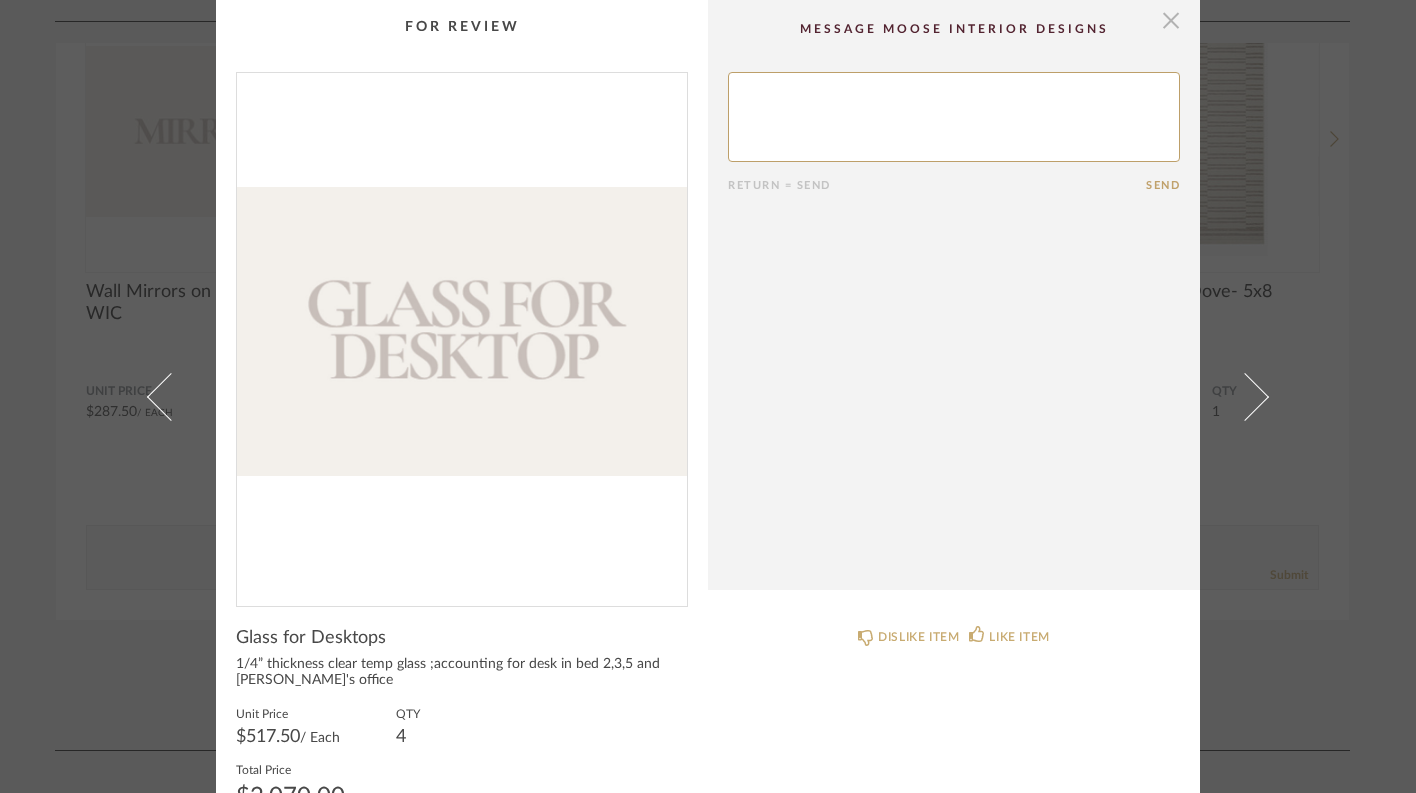 click at bounding box center [1171, 20] 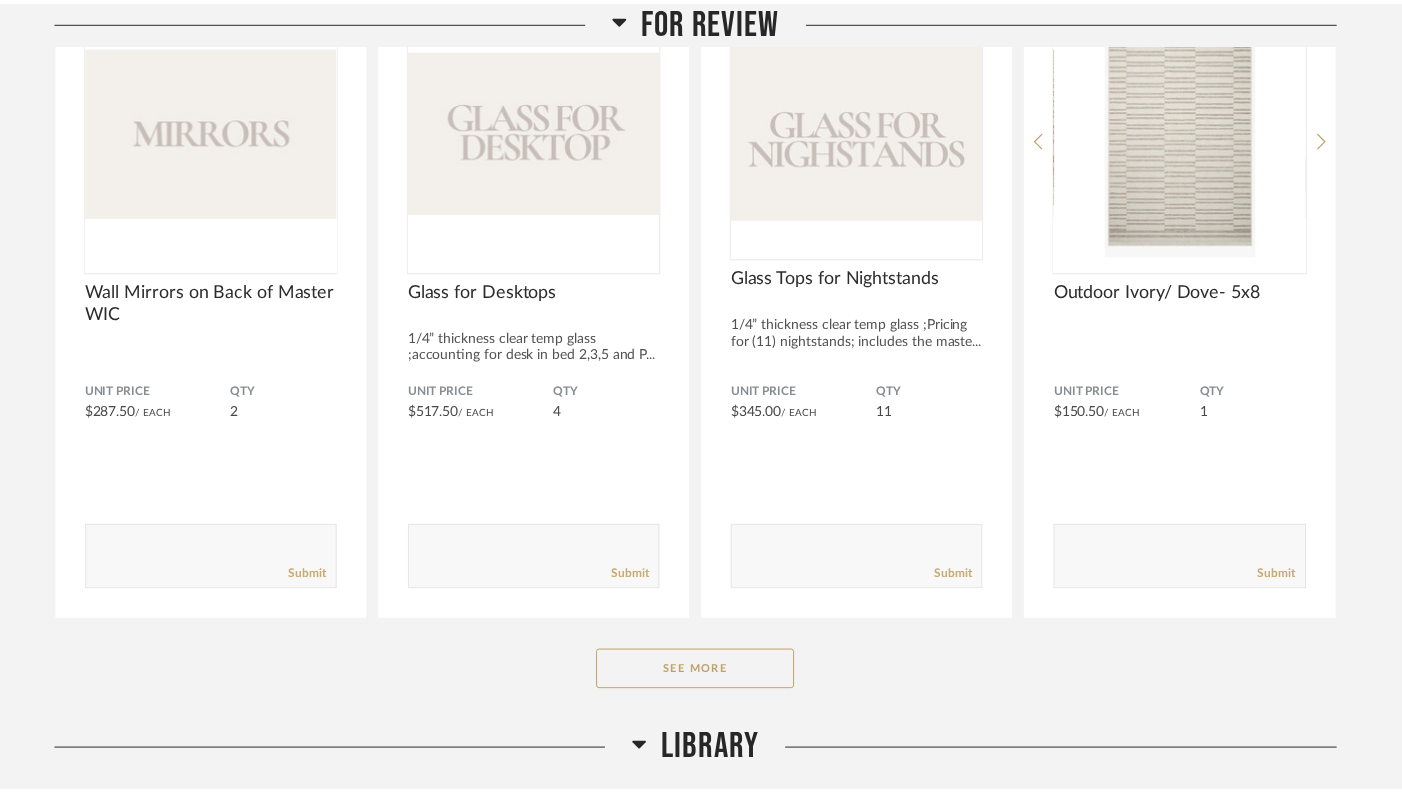 scroll, scrollTop: 404, scrollLeft: 0, axis: vertical 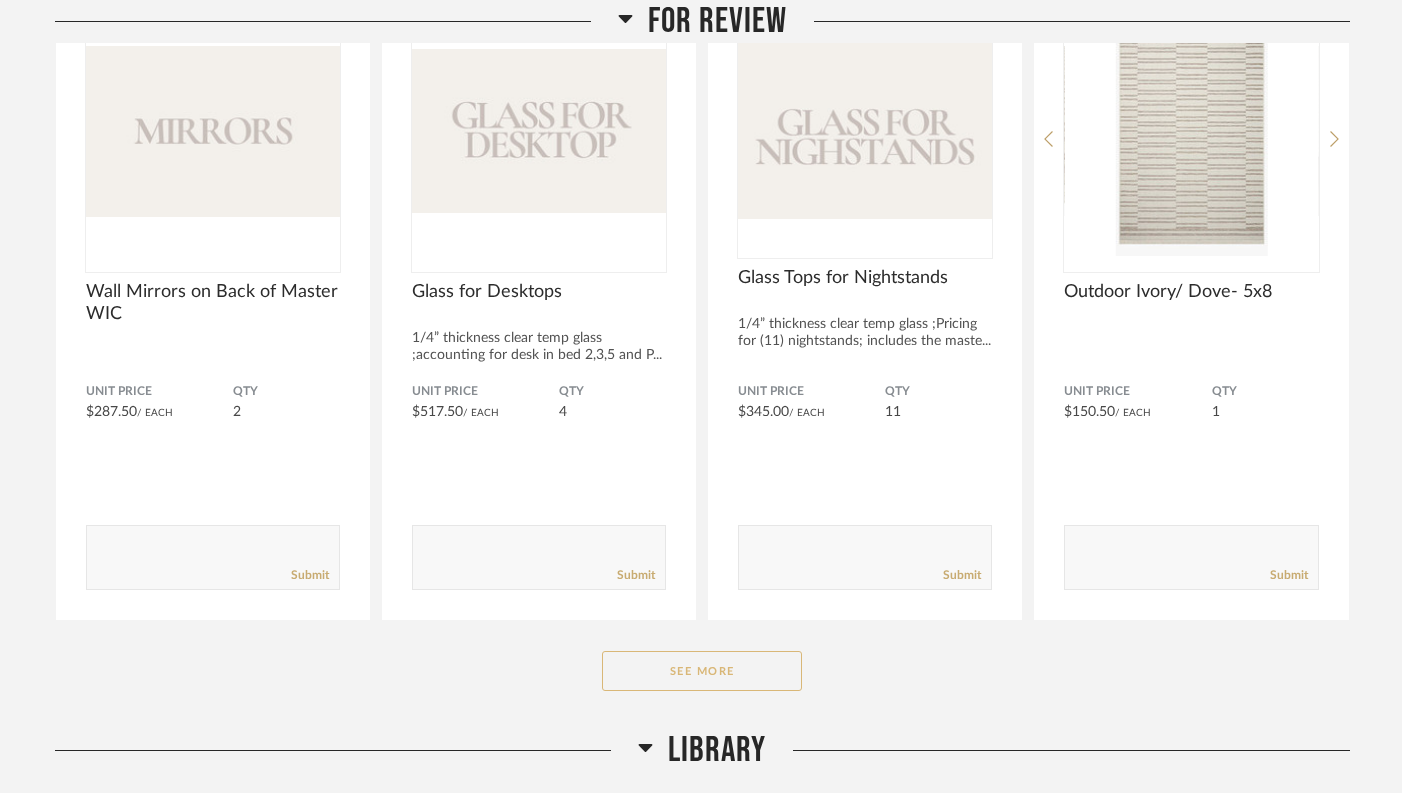 click on "See More" 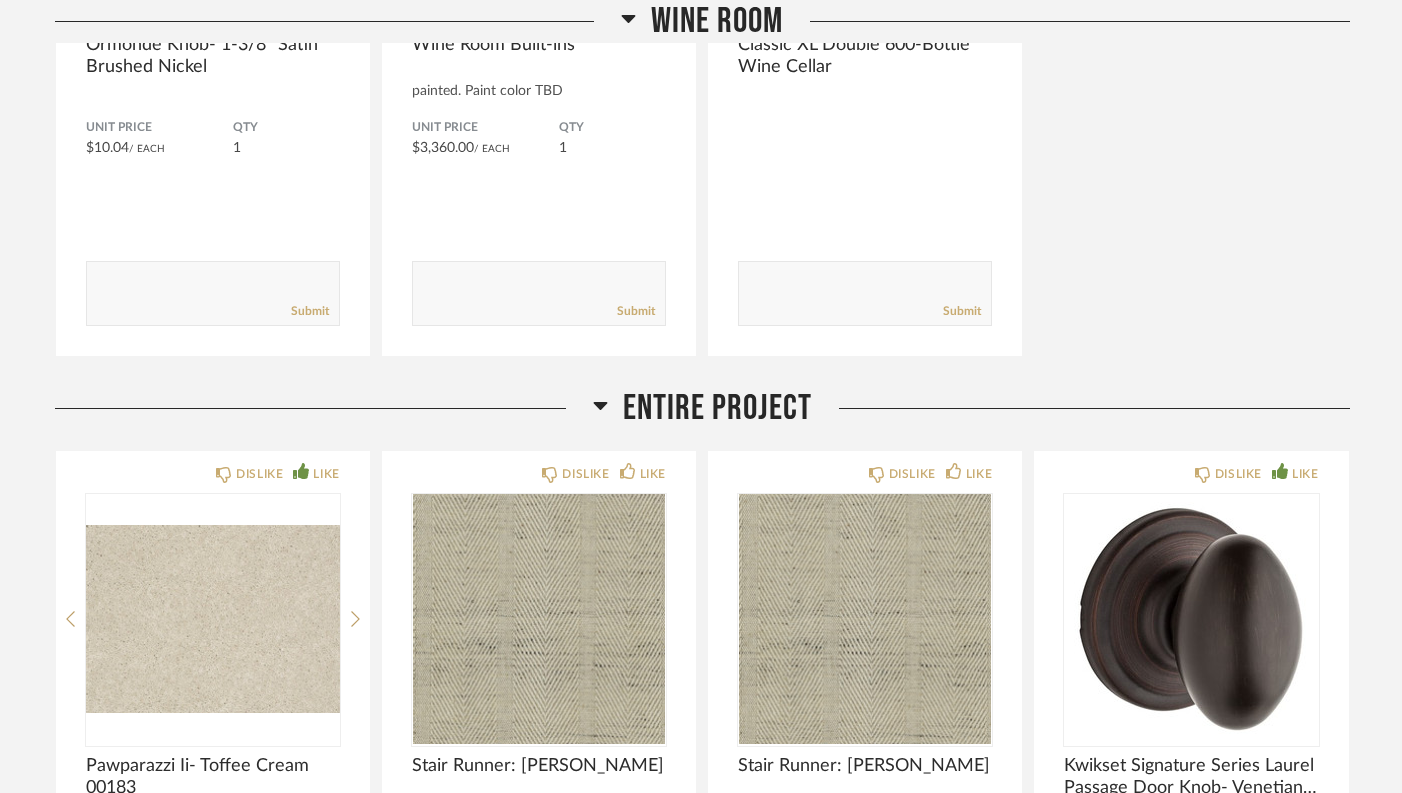 scroll, scrollTop: 5687, scrollLeft: 0, axis: vertical 